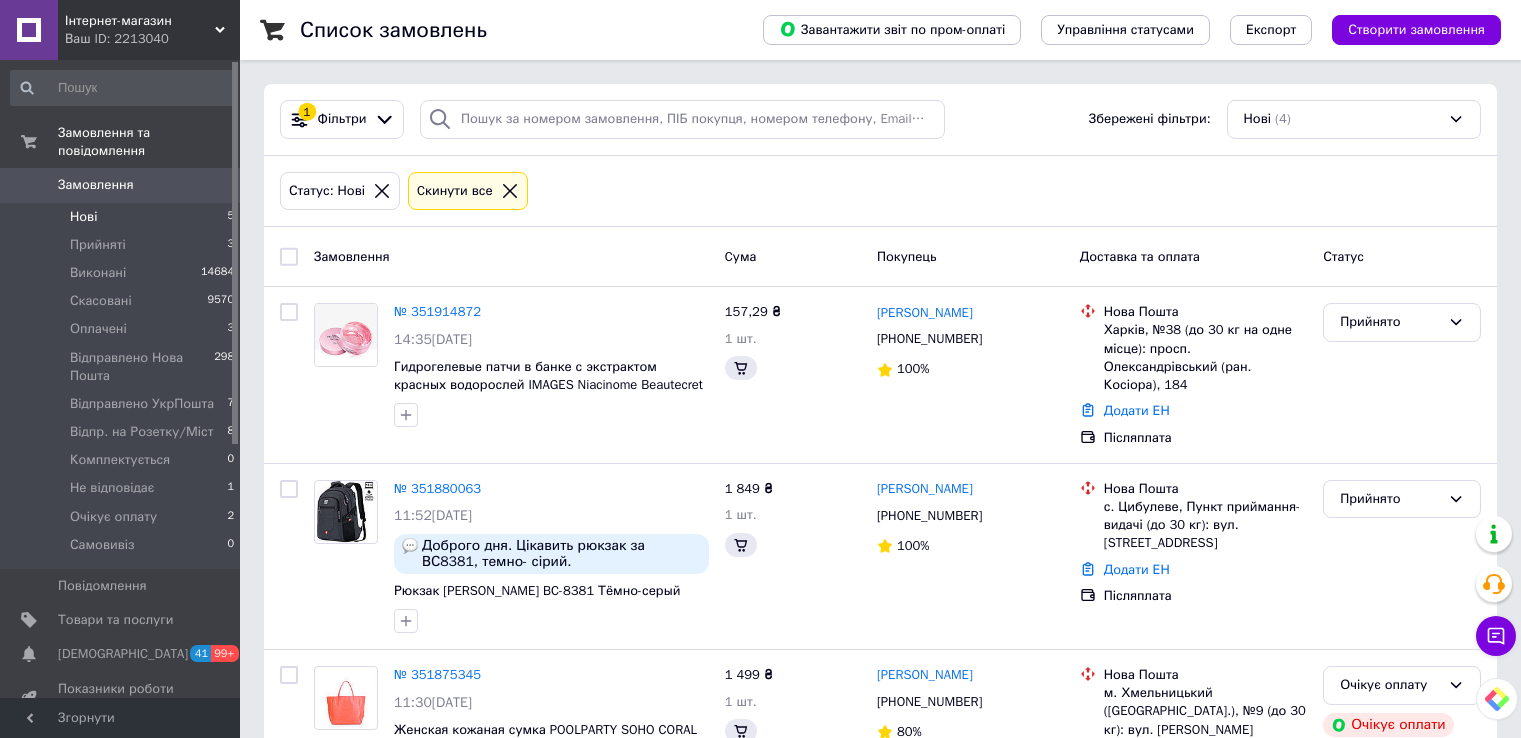 scroll, scrollTop: 0, scrollLeft: 0, axis: both 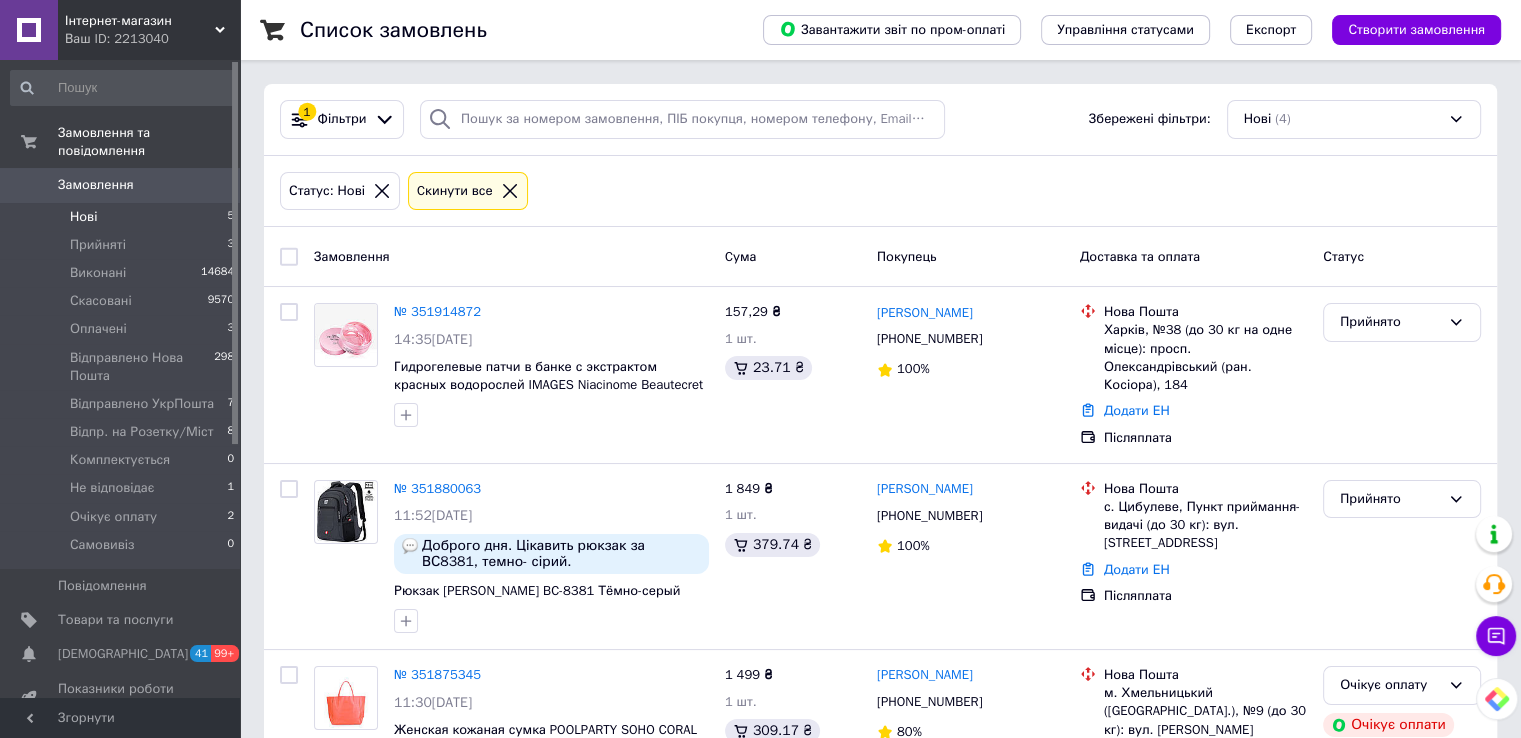 click on "Нові" at bounding box center (83, 217) 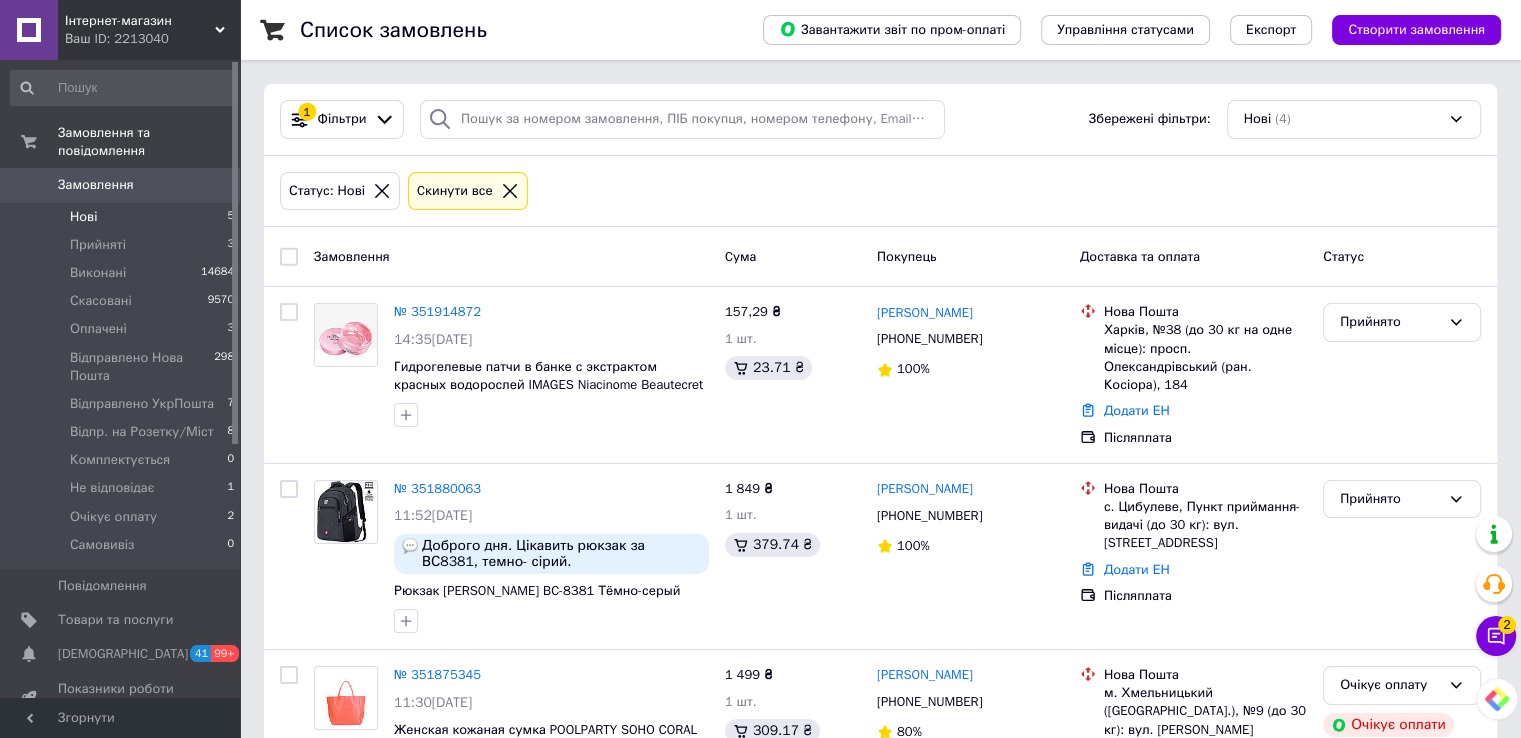 click on "Нові" at bounding box center (83, 217) 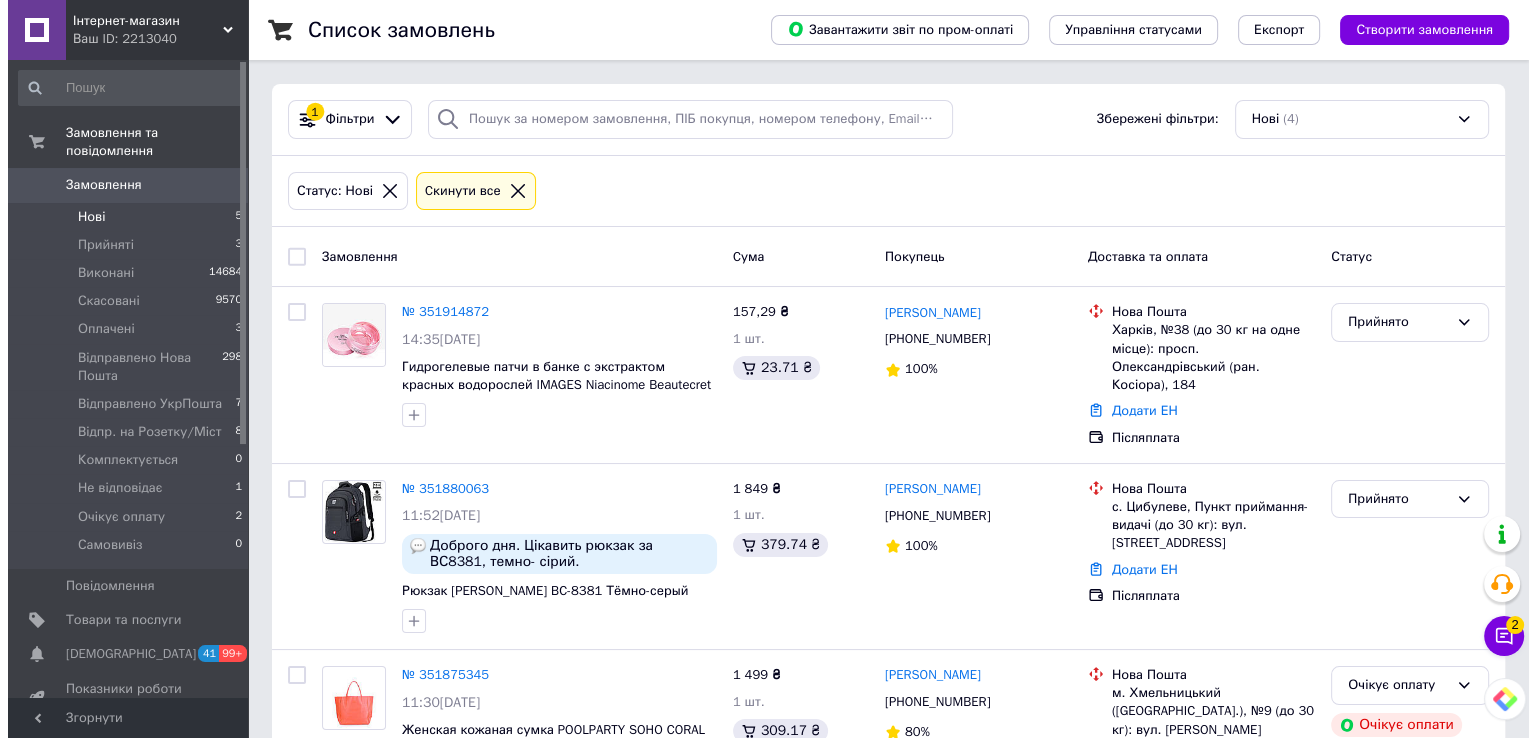 scroll, scrollTop: 0, scrollLeft: 0, axis: both 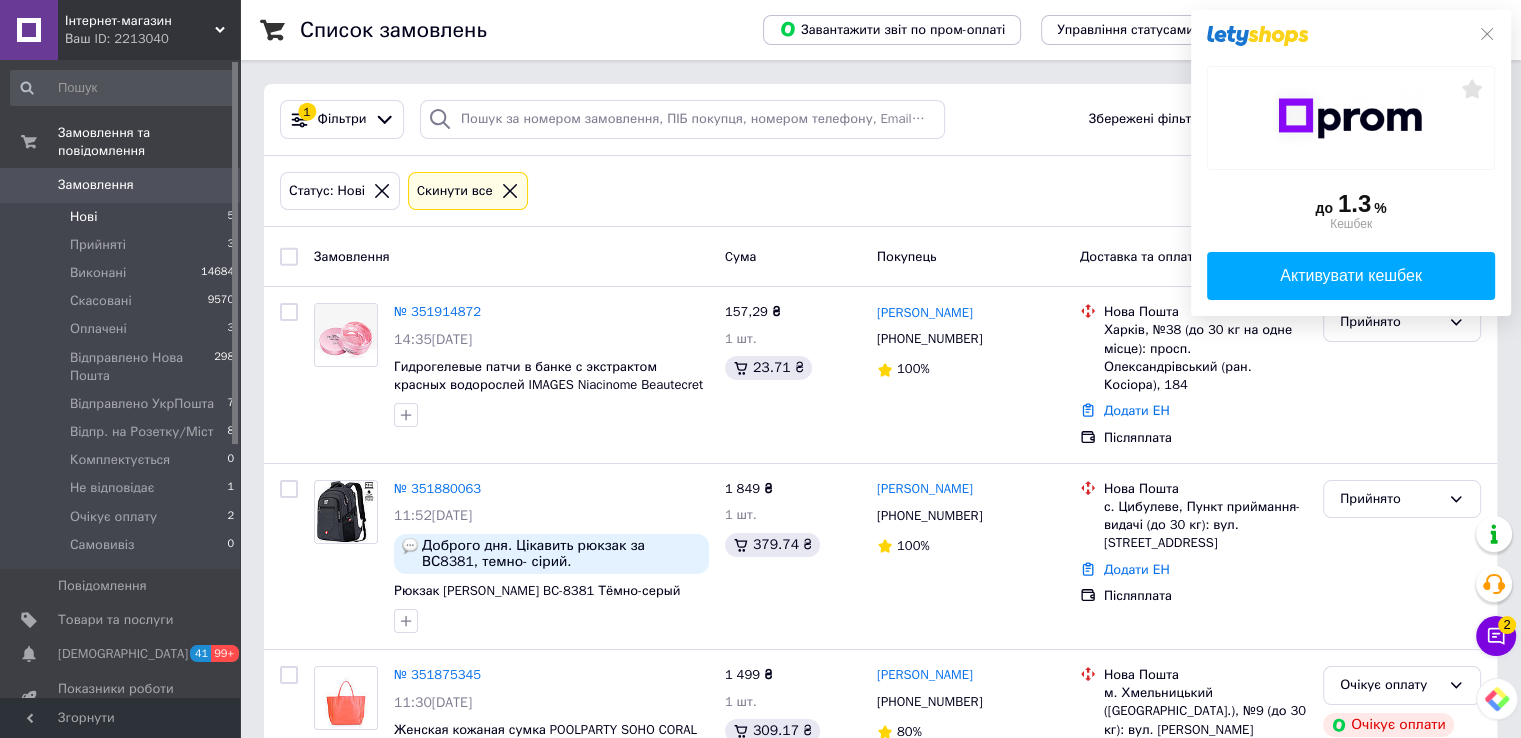 click on "Товари та послуги" at bounding box center (123, 620) 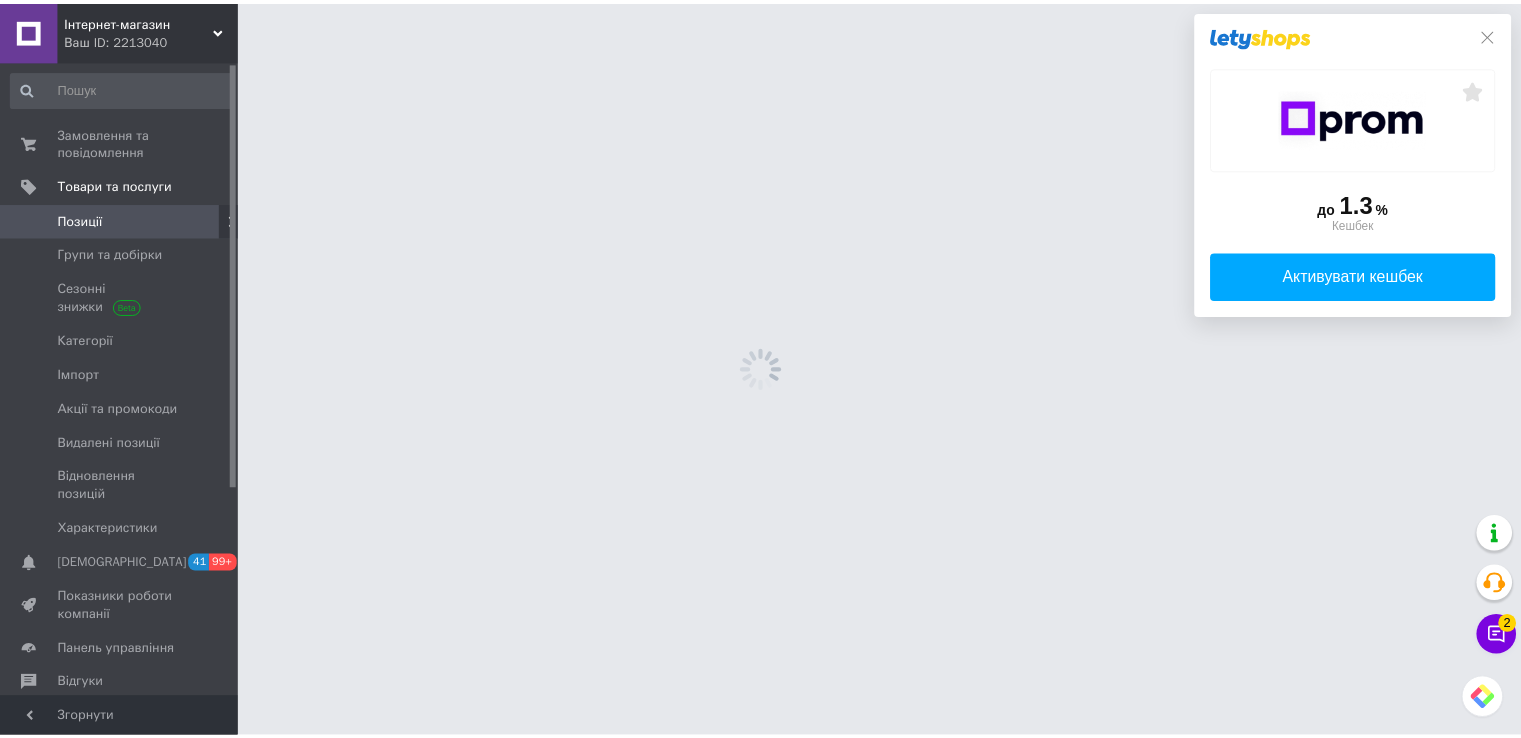 scroll, scrollTop: 0, scrollLeft: 0, axis: both 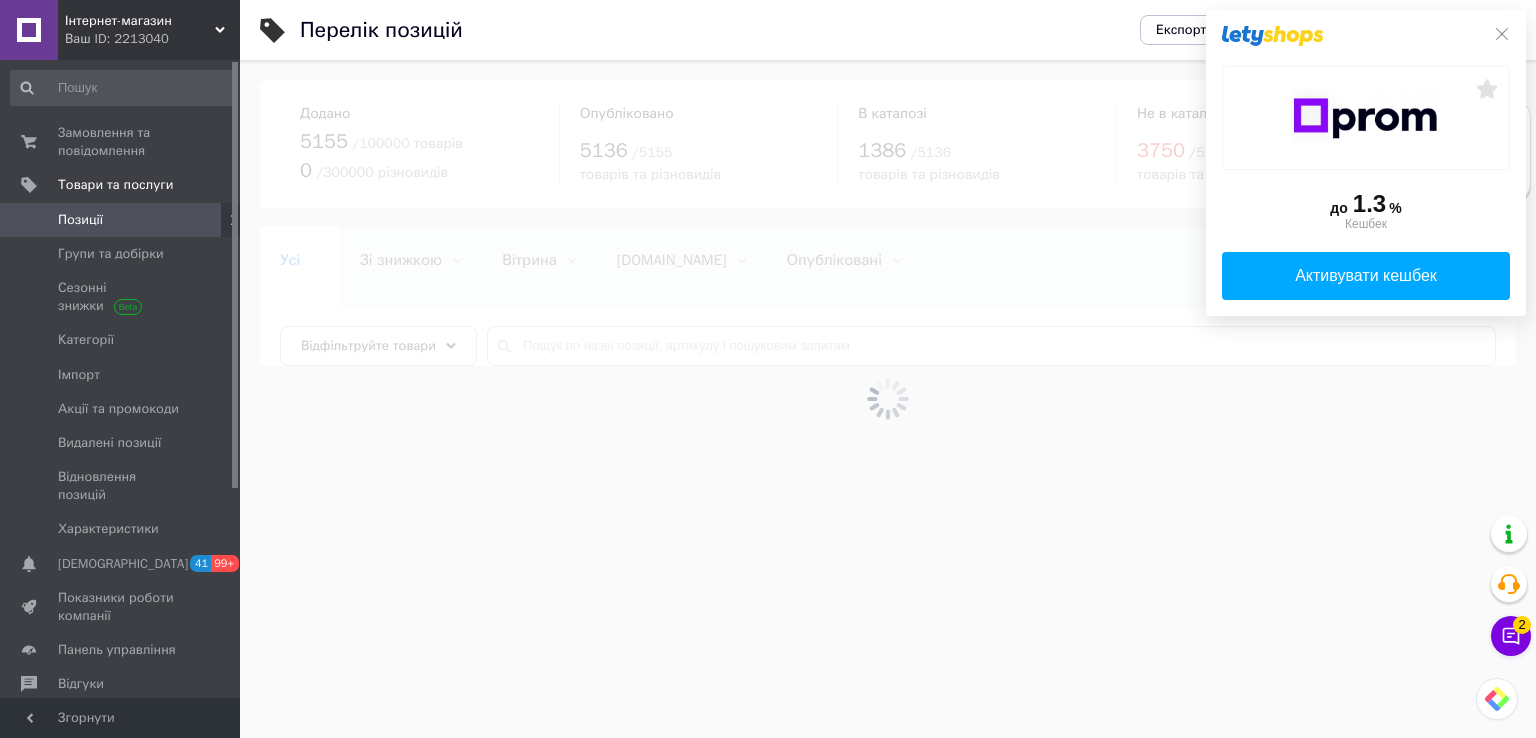 click at bounding box center [888, 399] 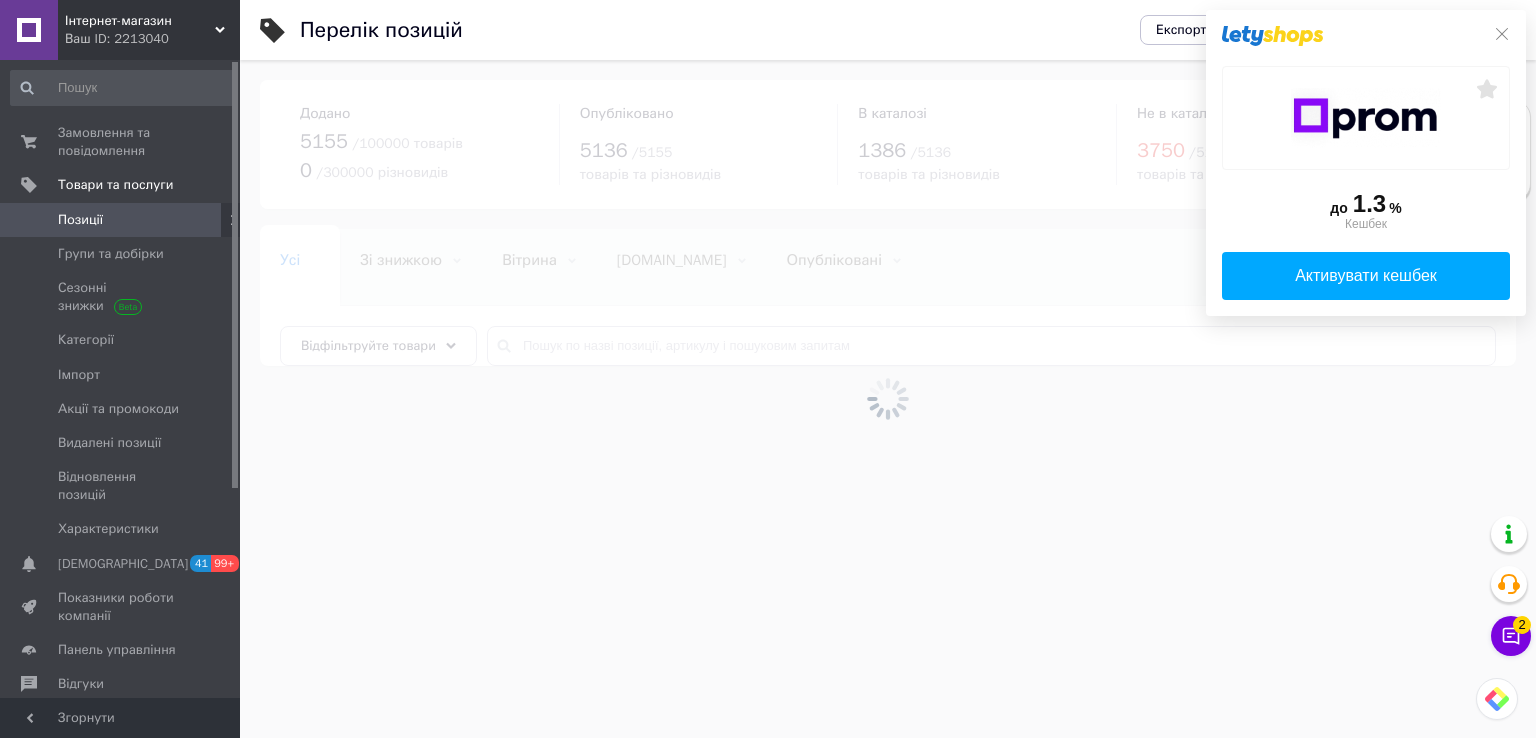 click at bounding box center (888, 399) 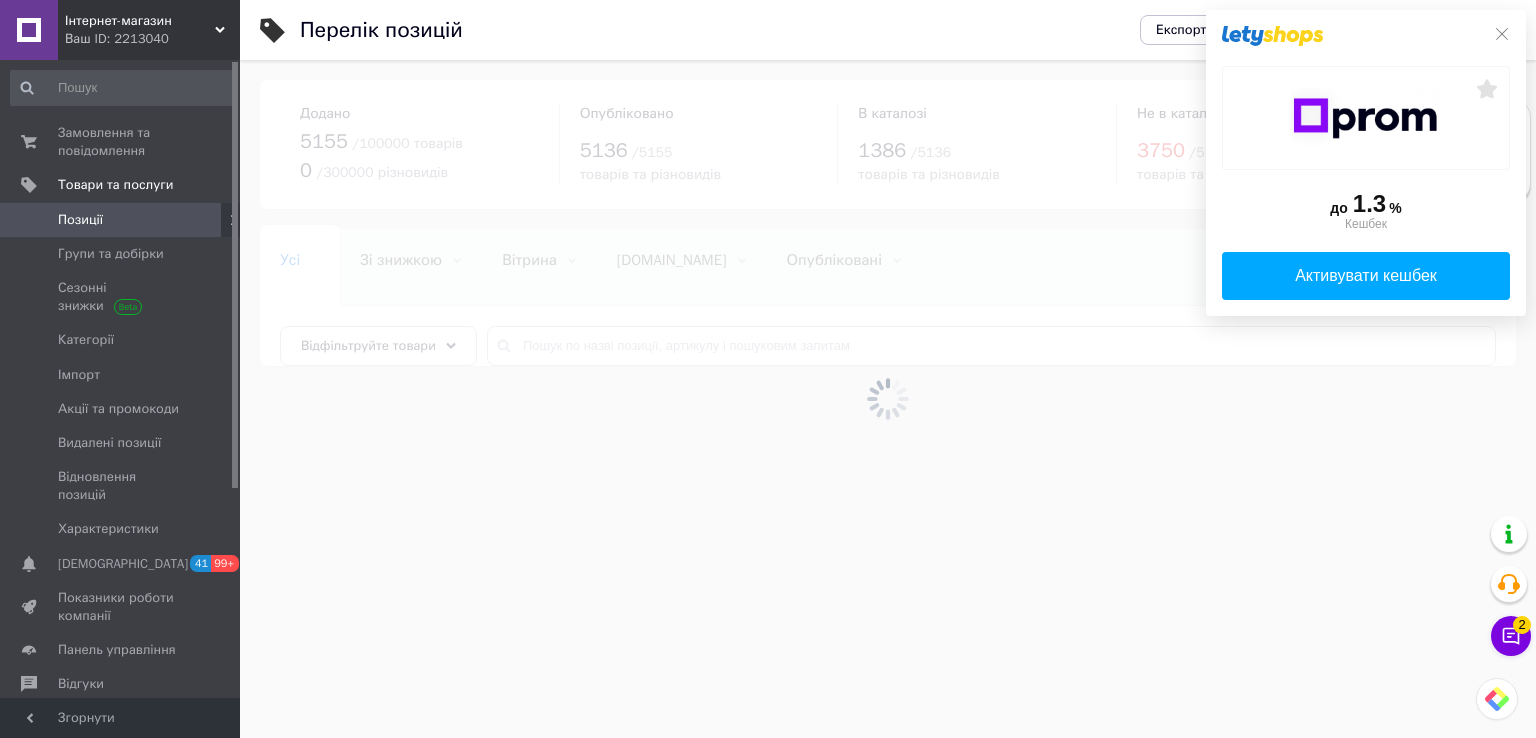 click at bounding box center (888, 399) 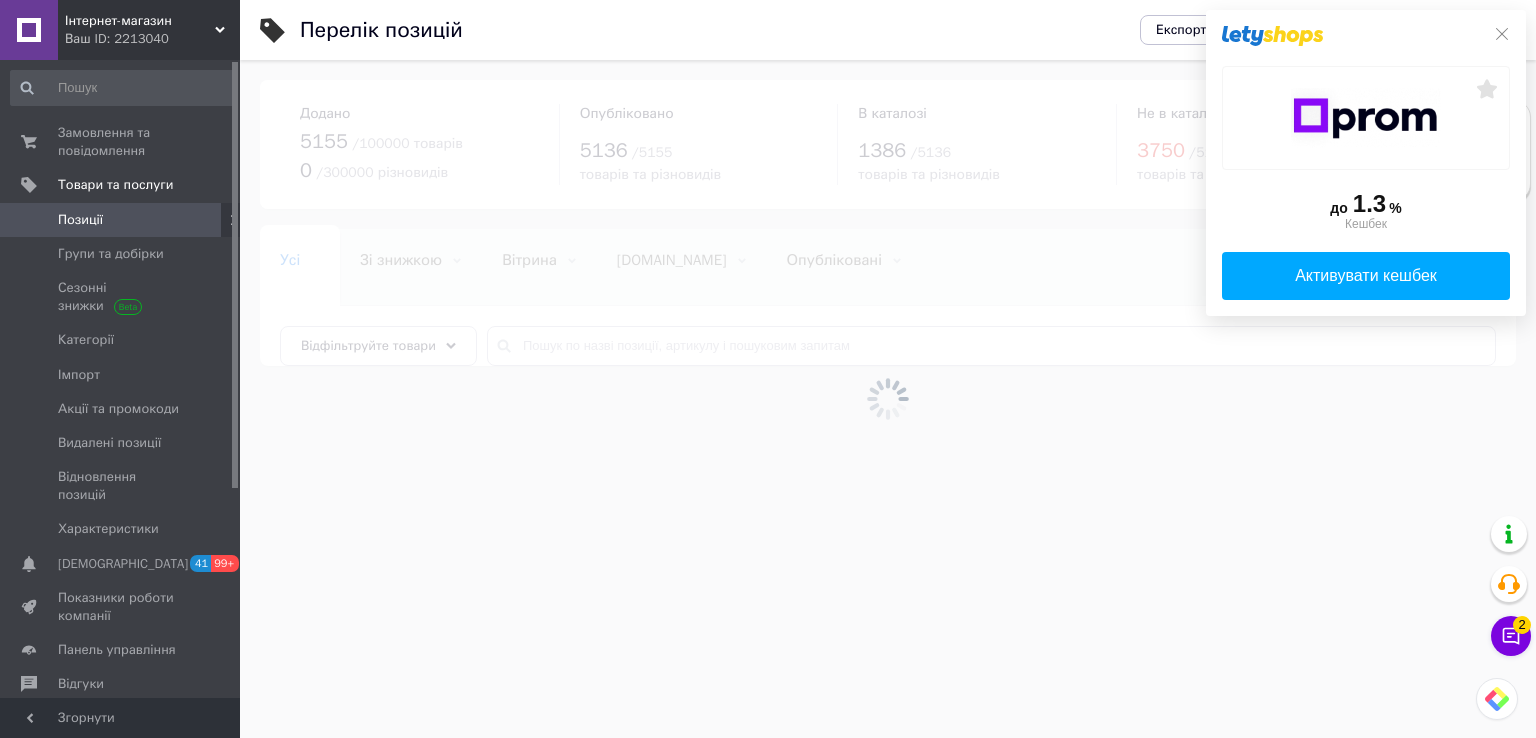 click at bounding box center [888, 399] 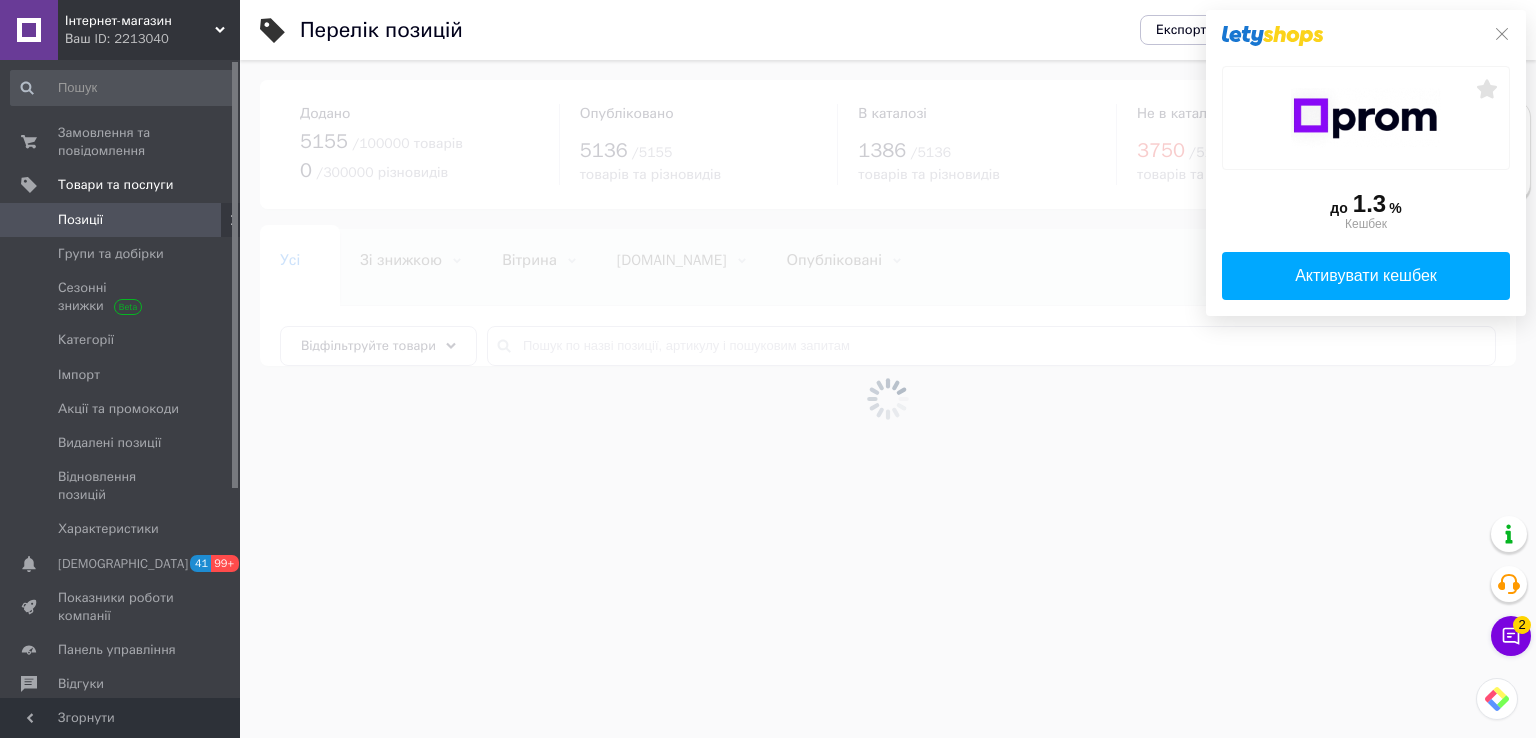 click at bounding box center [888, 399] 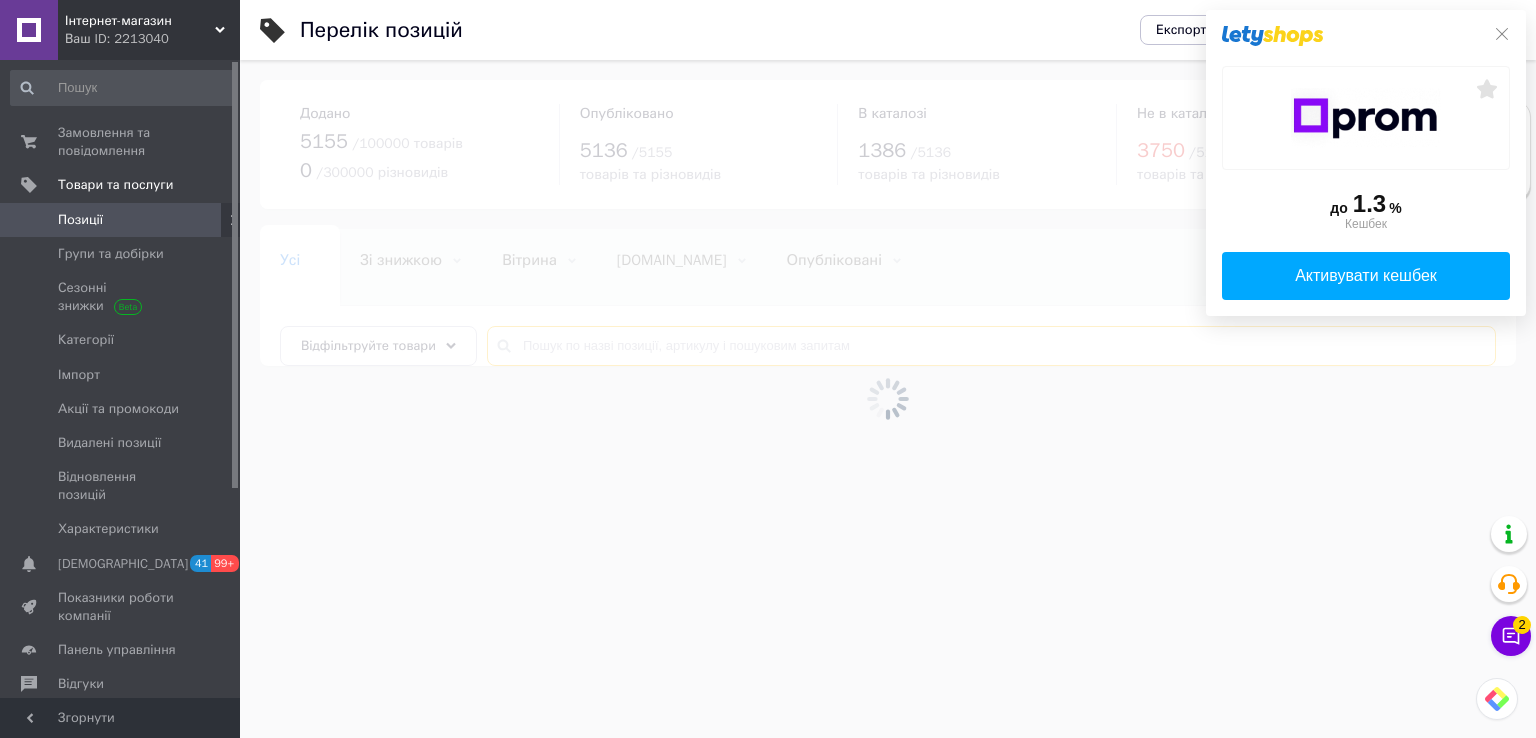 click at bounding box center [991, 346] 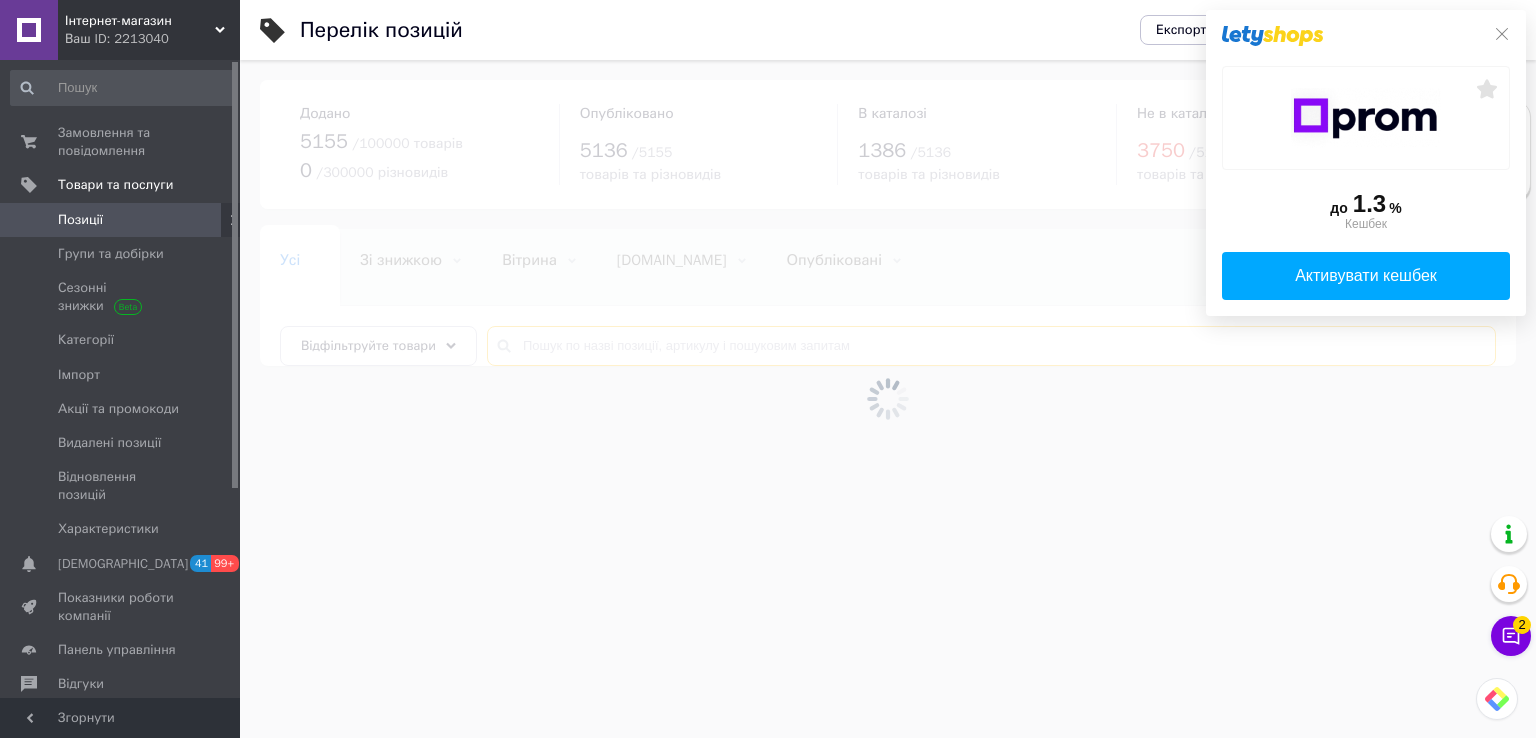 click at bounding box center [991, 346] 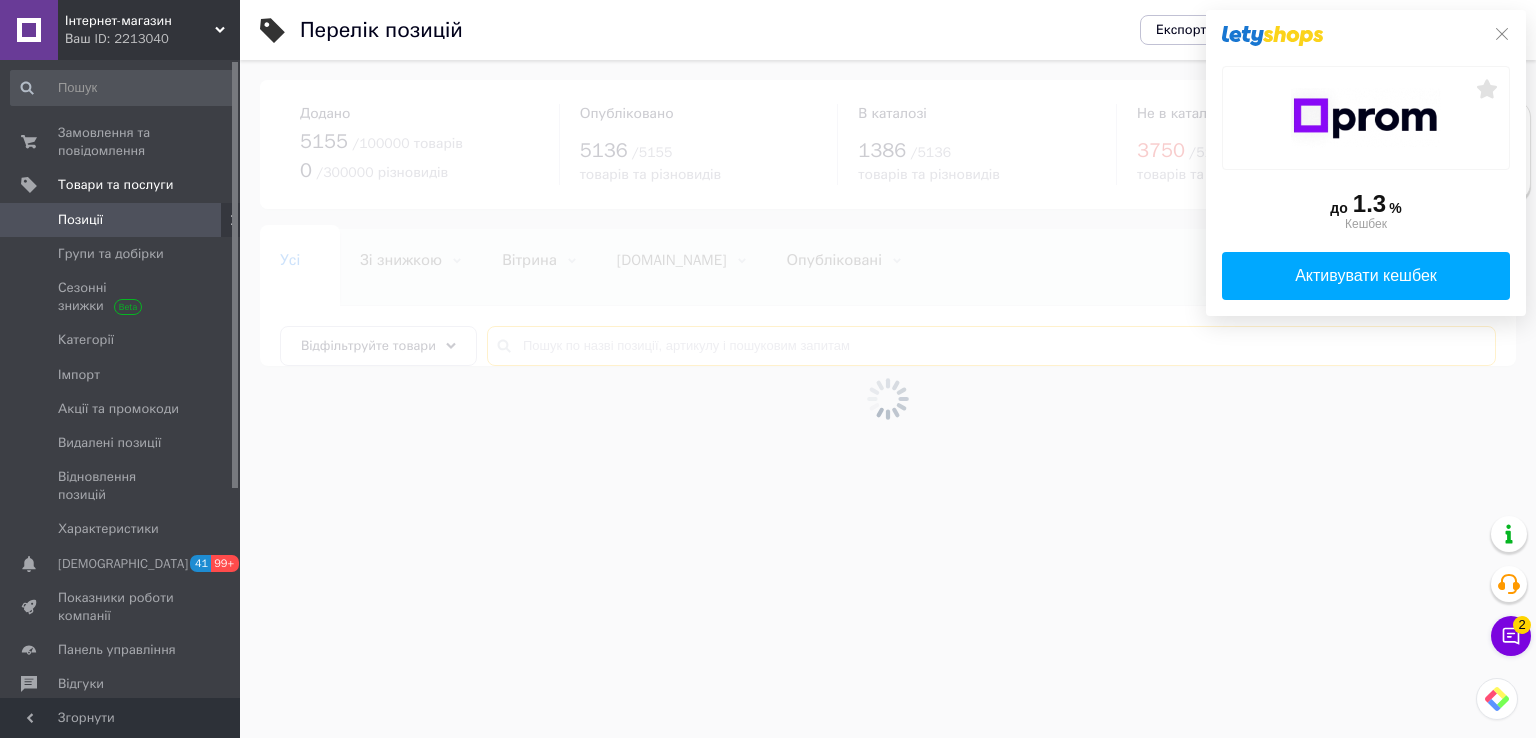 click at bounding box center (991, 346) 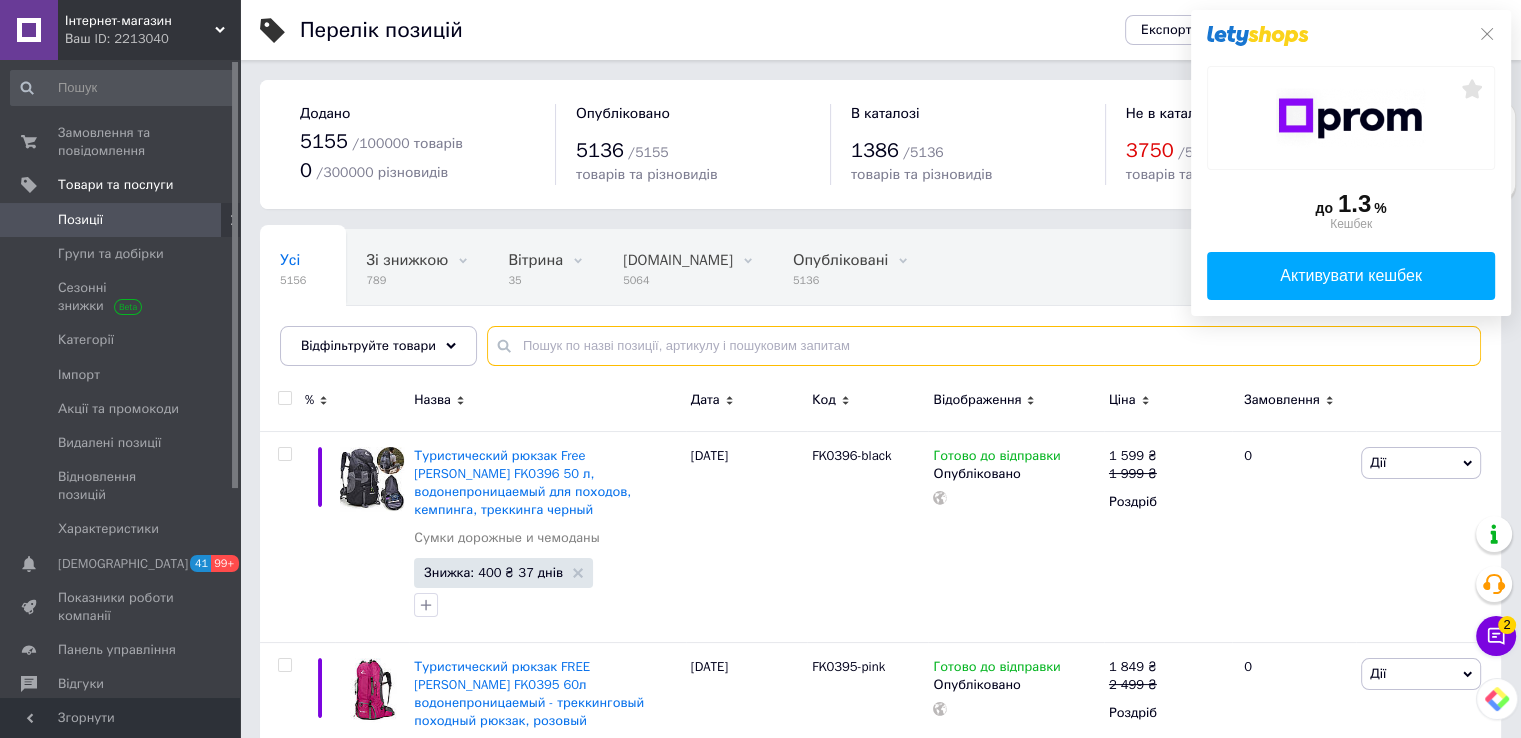 click at bounding box center (984, 346) 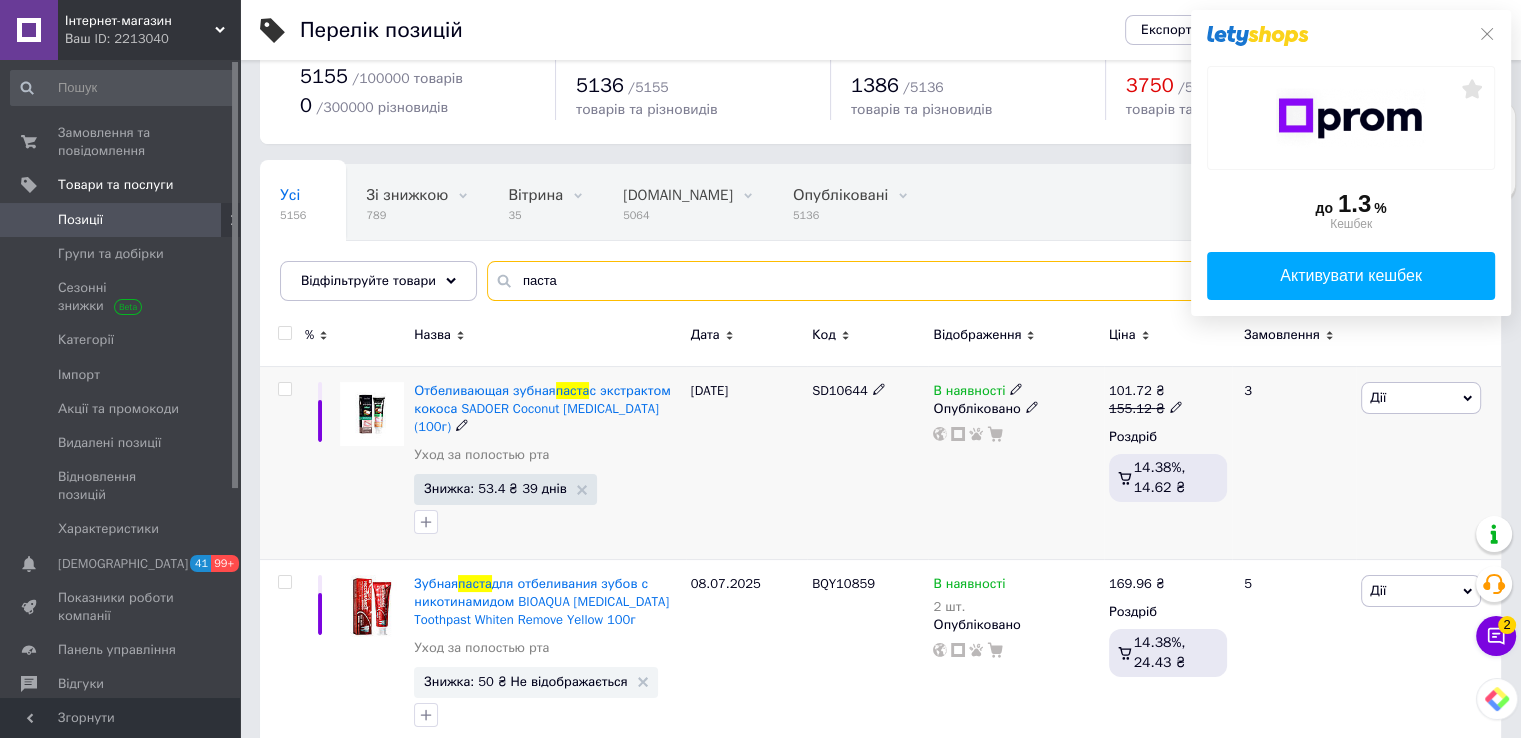 scroll, scrollTop: 100, scrollLeft: 0, axis: vertical 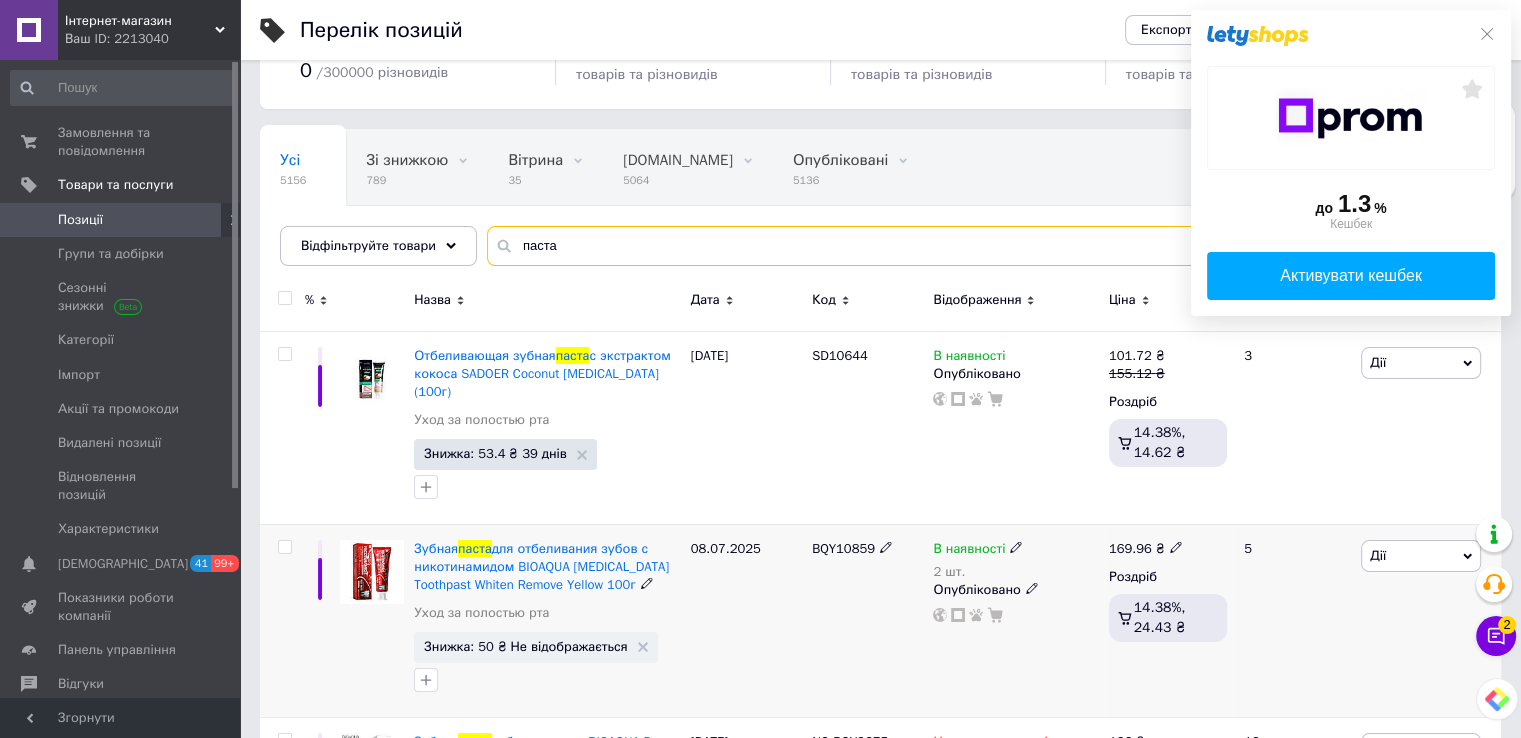 type on "паста" 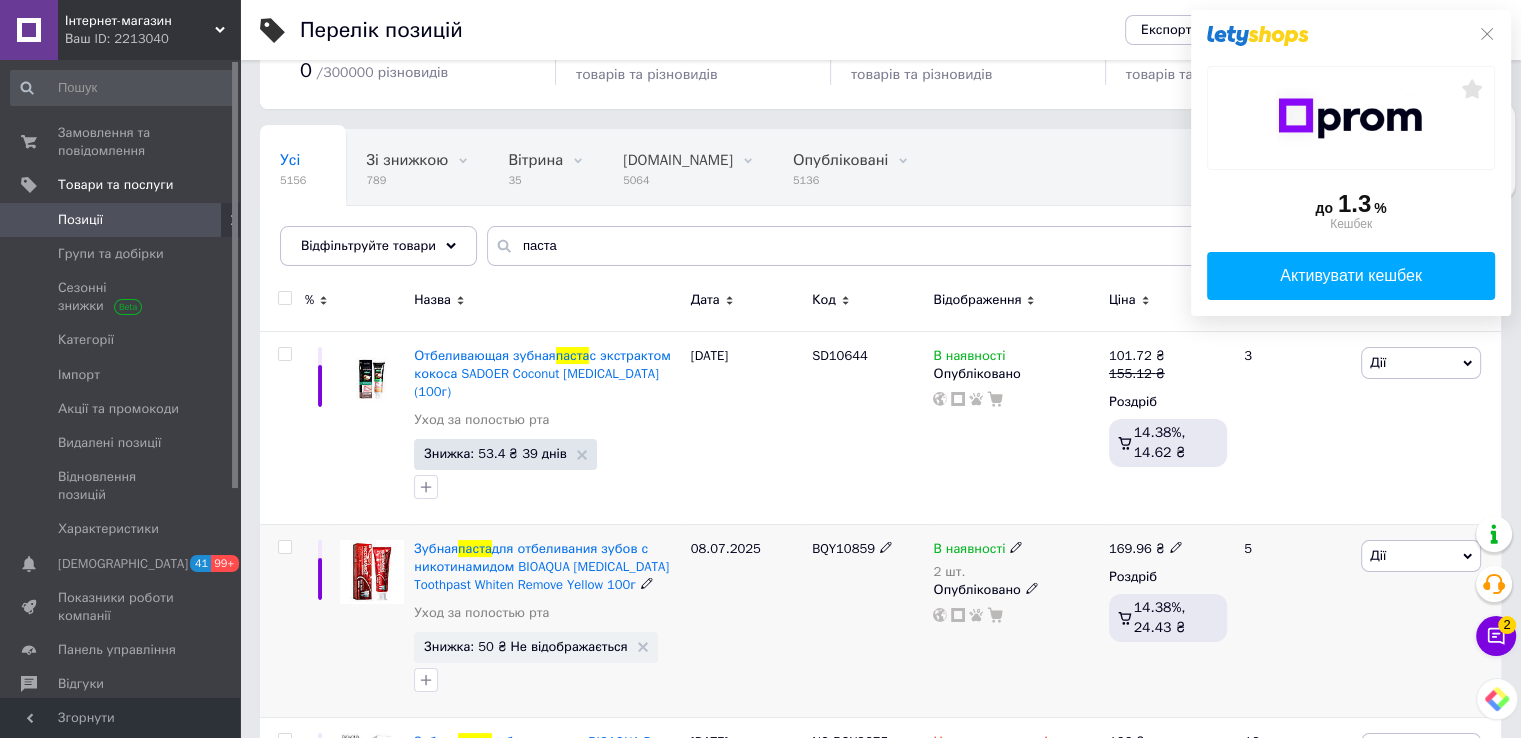 click on "Дії" at bounding box center (1421, 556) 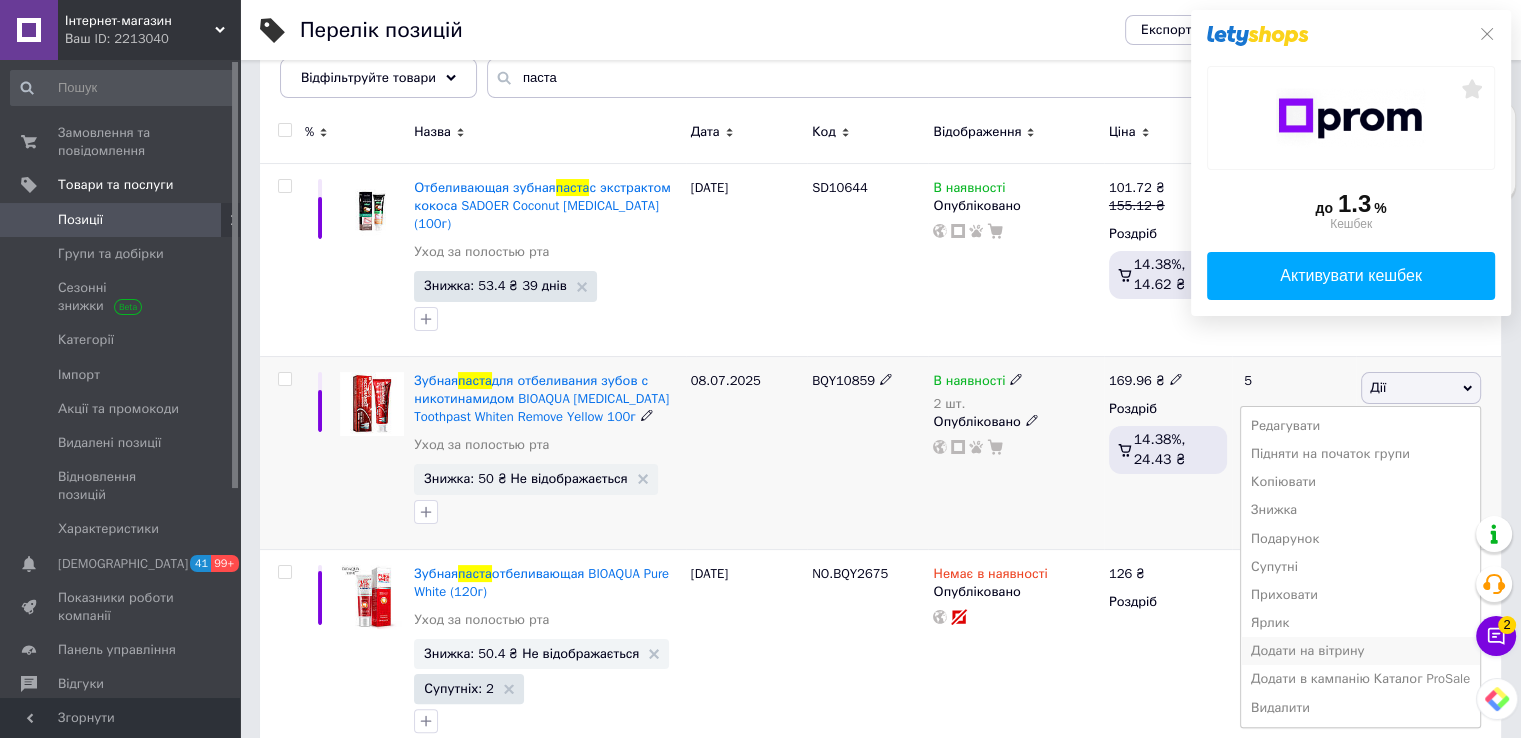 scroll, scrollTop: 289, scrollLeft: 0, axis: vertical 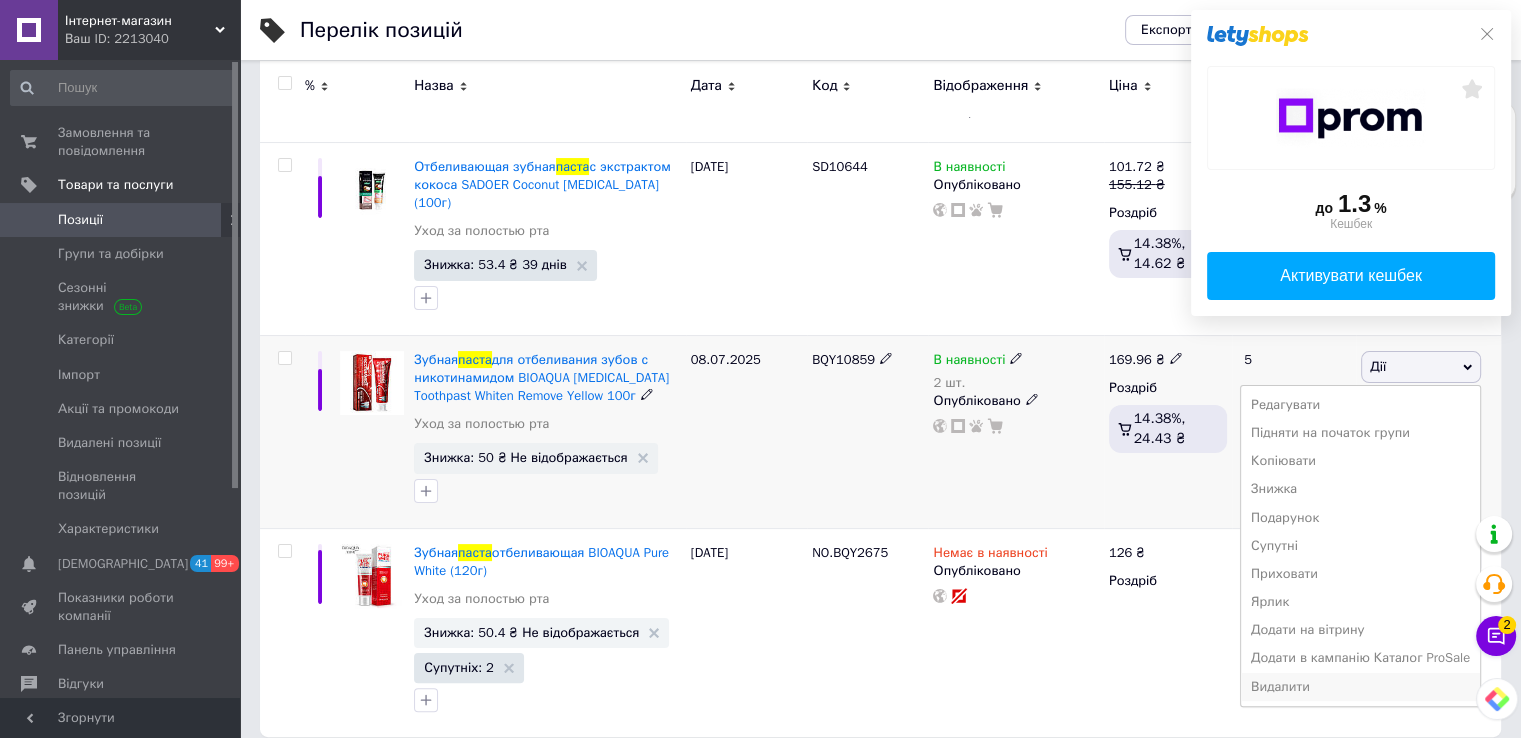 click on "Видалити" at bounding box center (1360, 687) 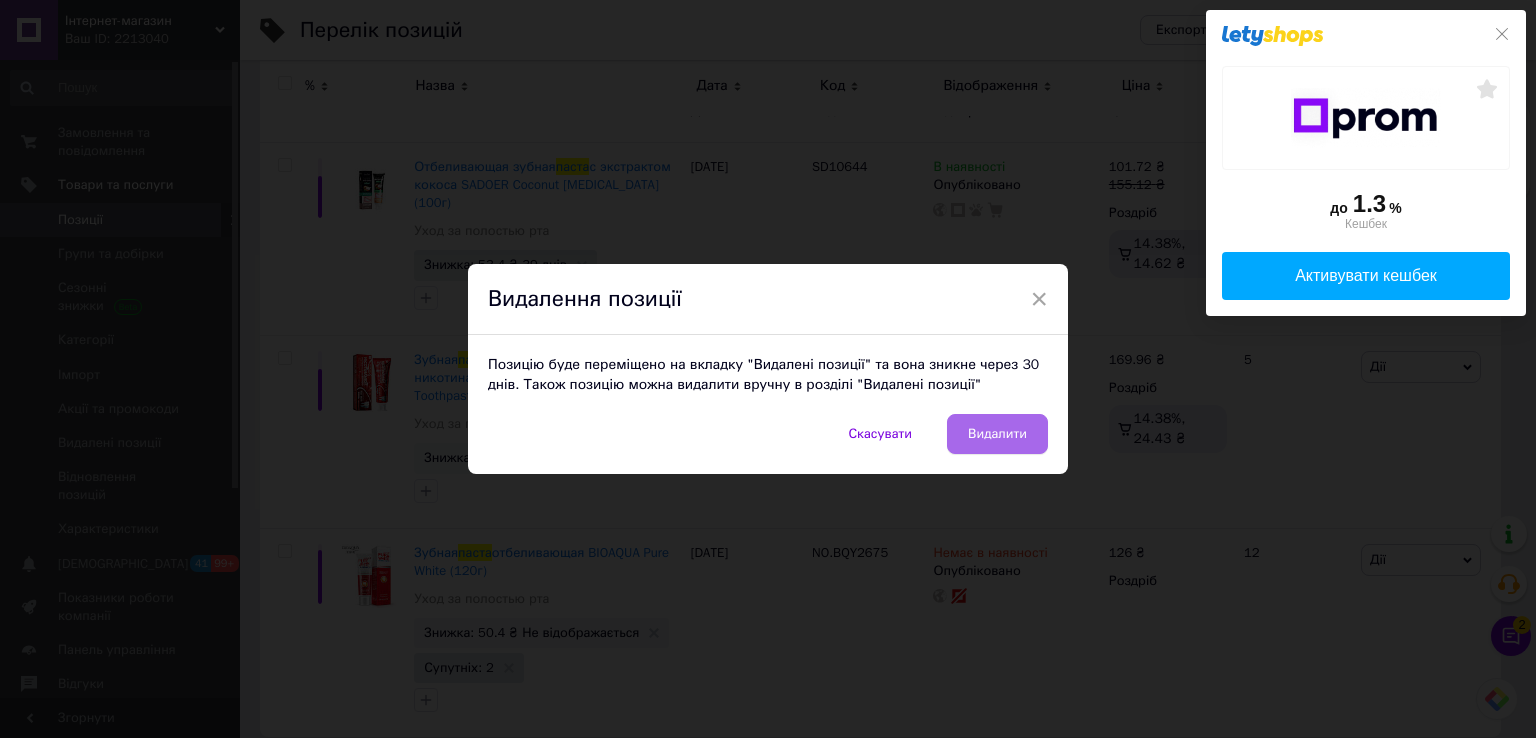 click on "Видалити" at bounding box center (997, 434) 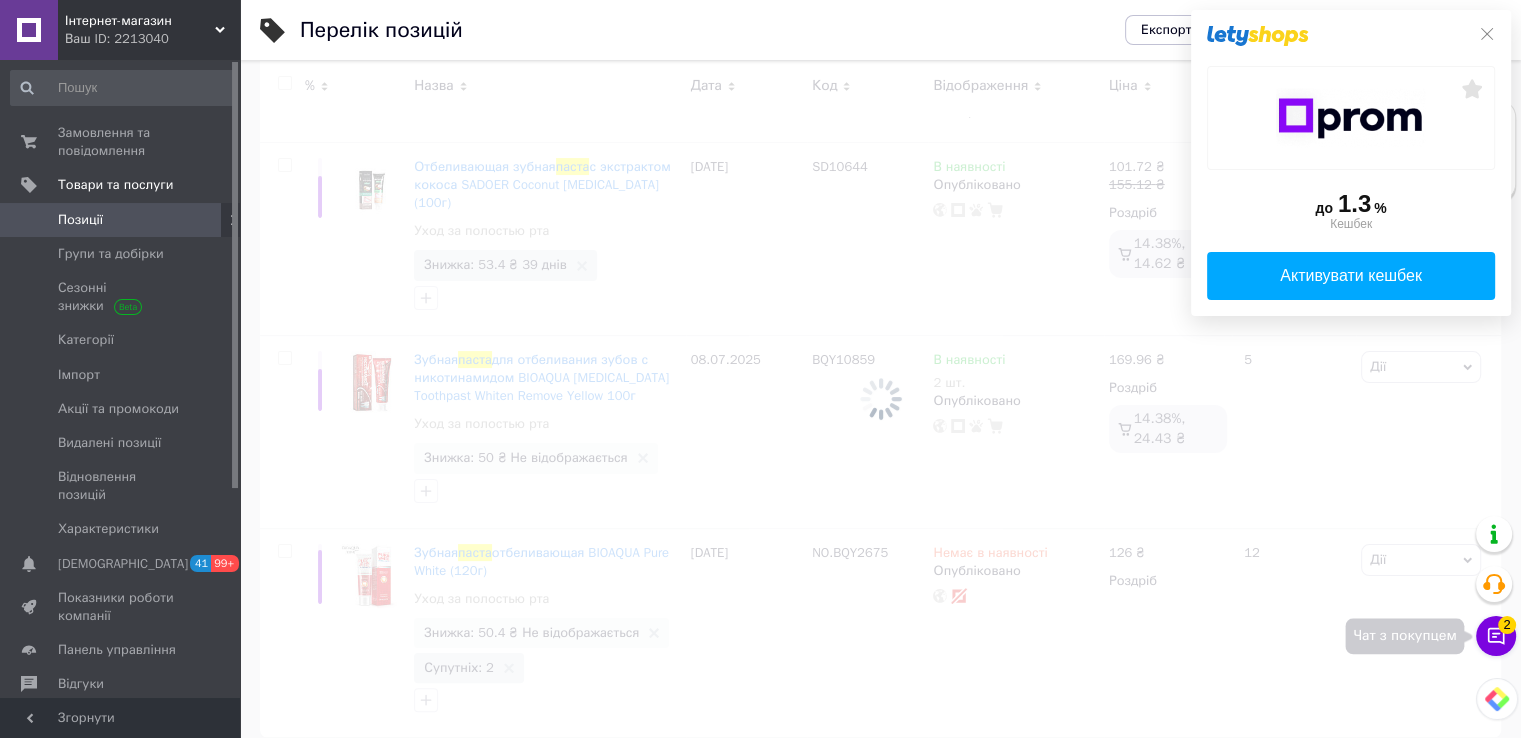 click 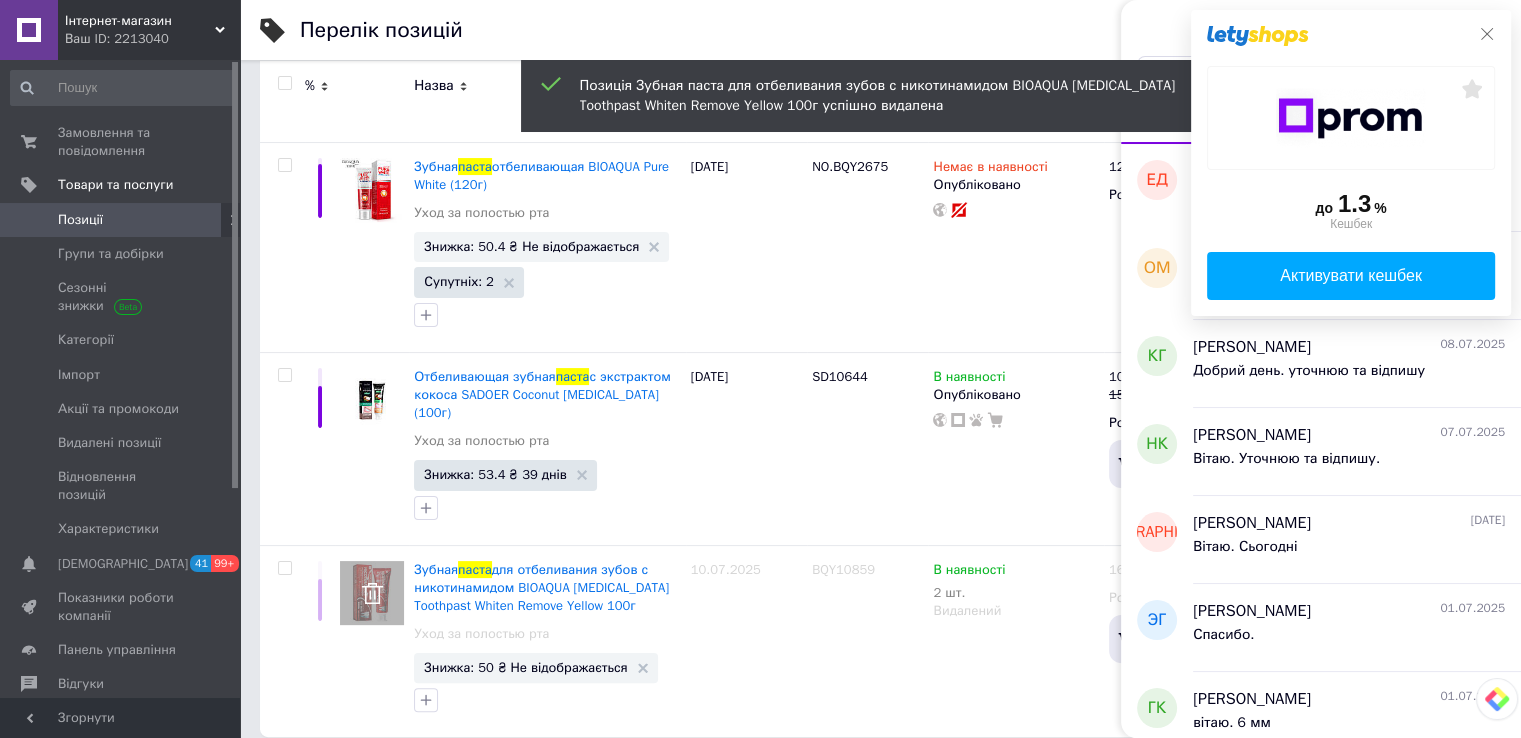 click 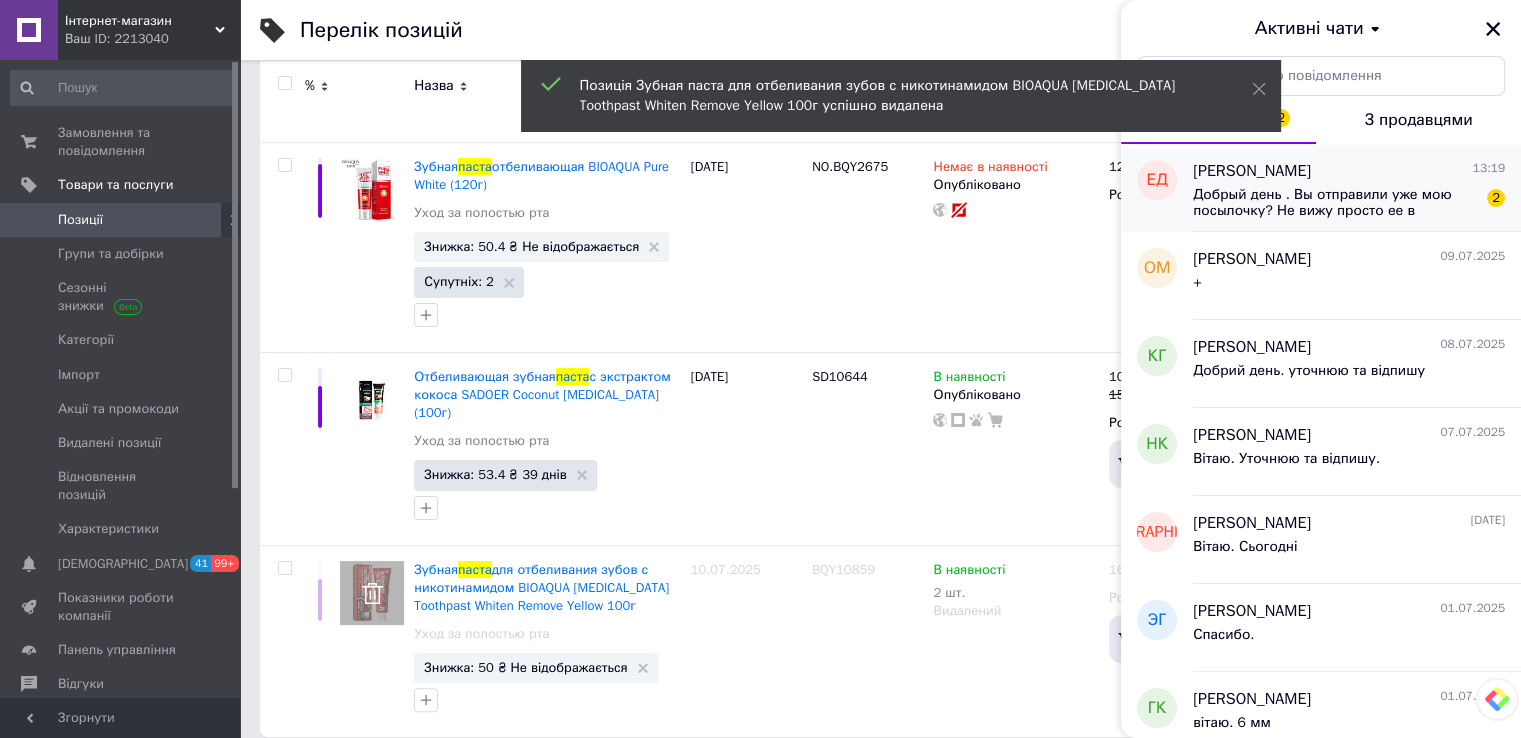 click on "Добрый день . Вы отправили уже мою посылочку? Не вижу просто ее в Приложении новой почты." at bounding box center (1335, 203) 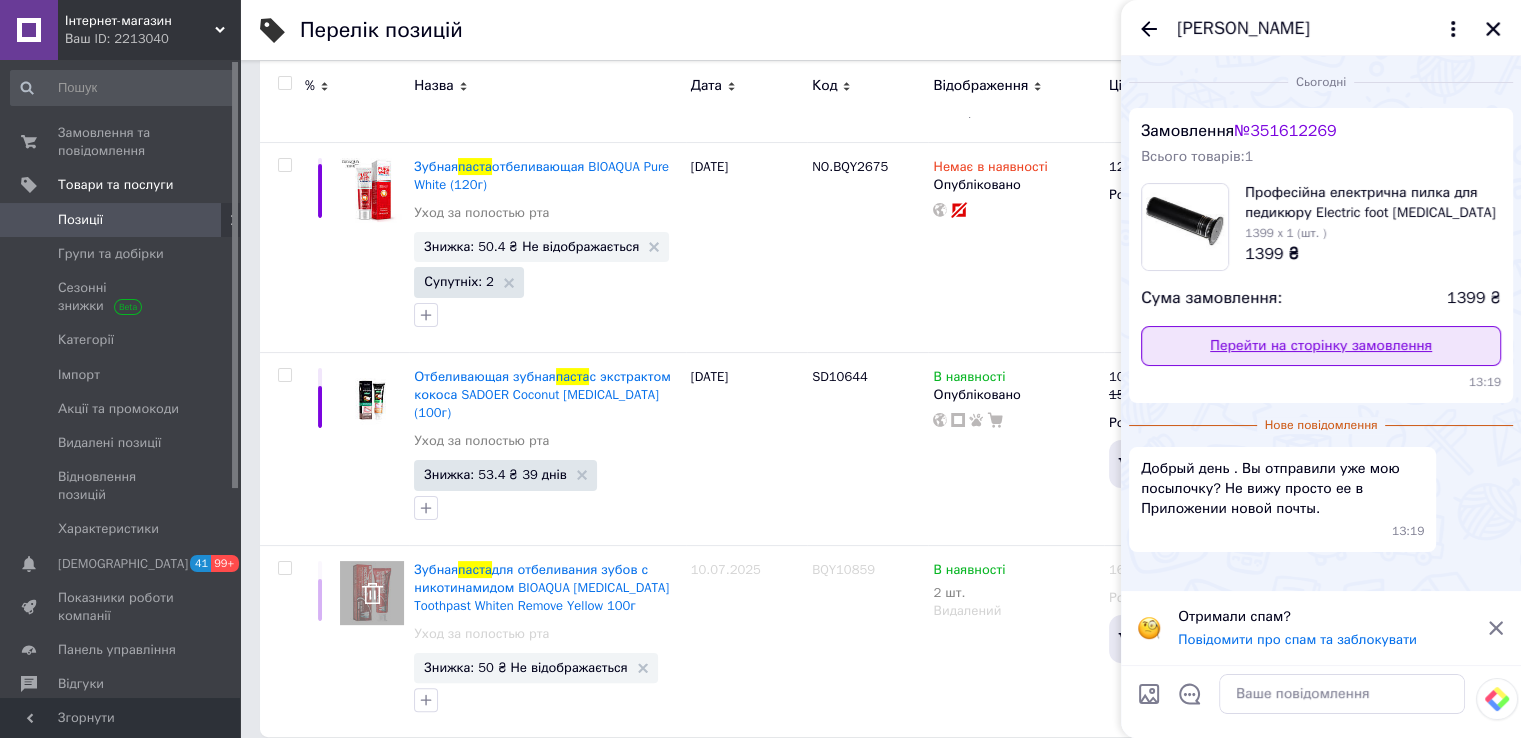 click on "Перейти на сторінку замовлення" at bounding box center [1321, 346] 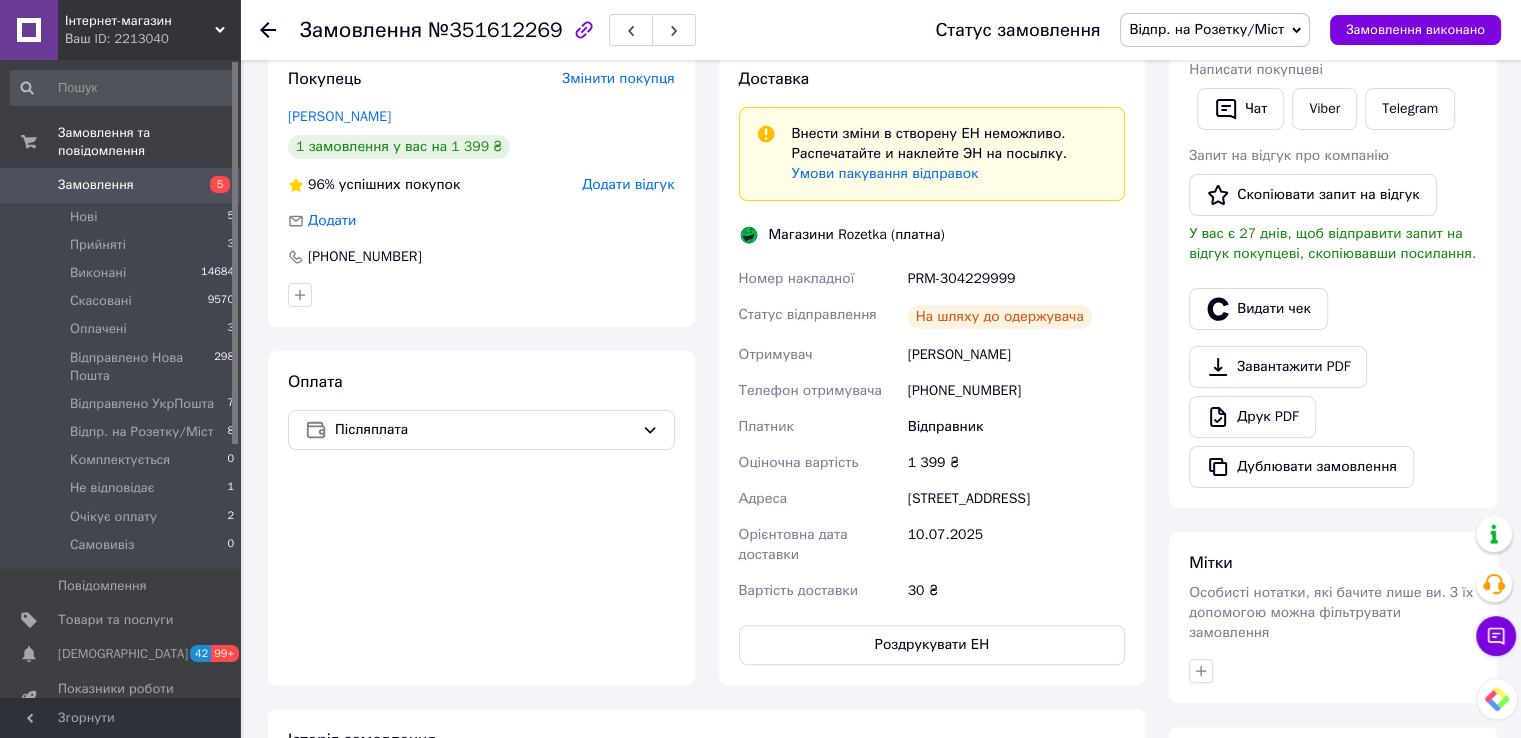 scroll, scrollTop: 400, scrollLeft: 0, axis: vertical 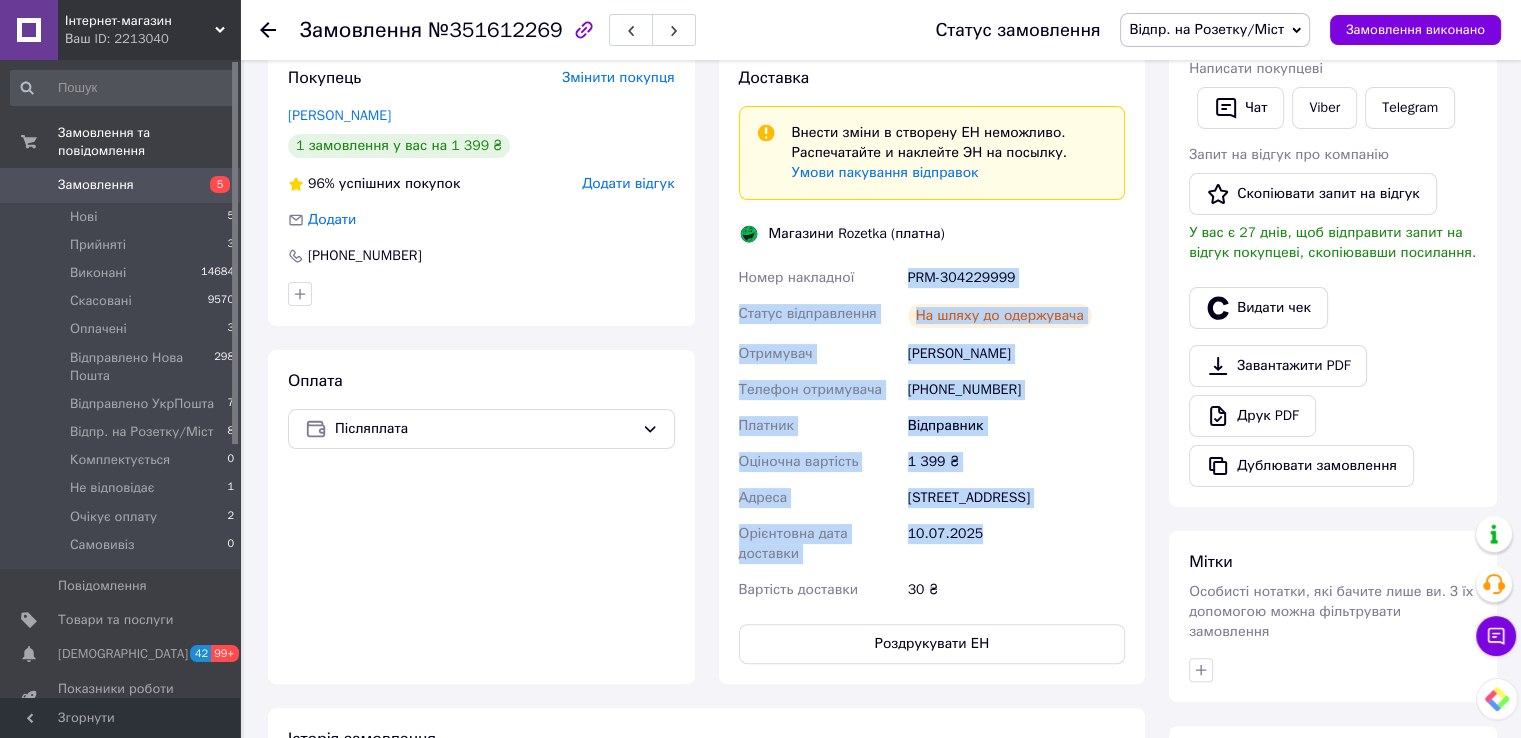 drag, startPoint x: 908, startPoint y: 258, endPoint x: 1100, endPoint y: 498, distance: 307.34998 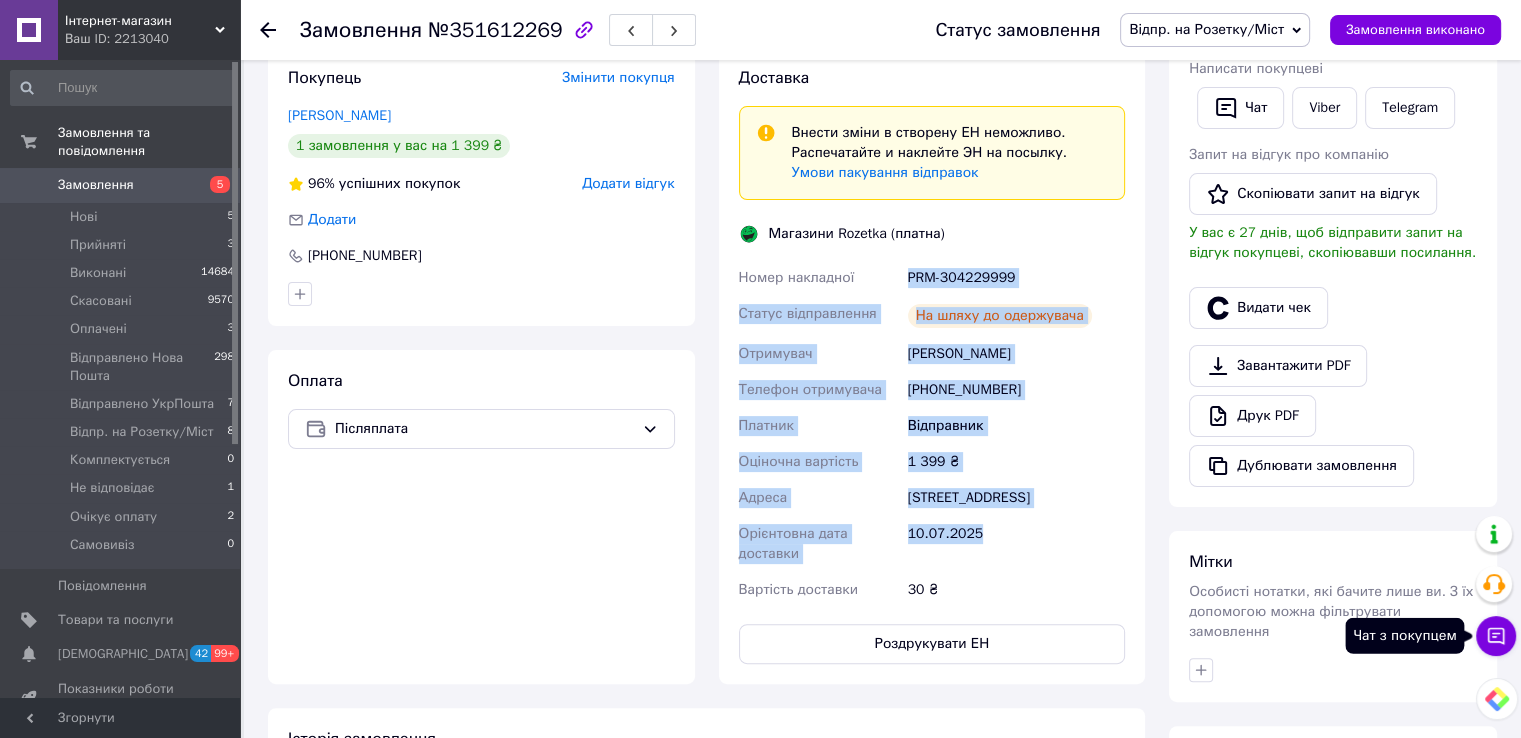click on "Чат з покупцем" at bounding box center [1496, 636] 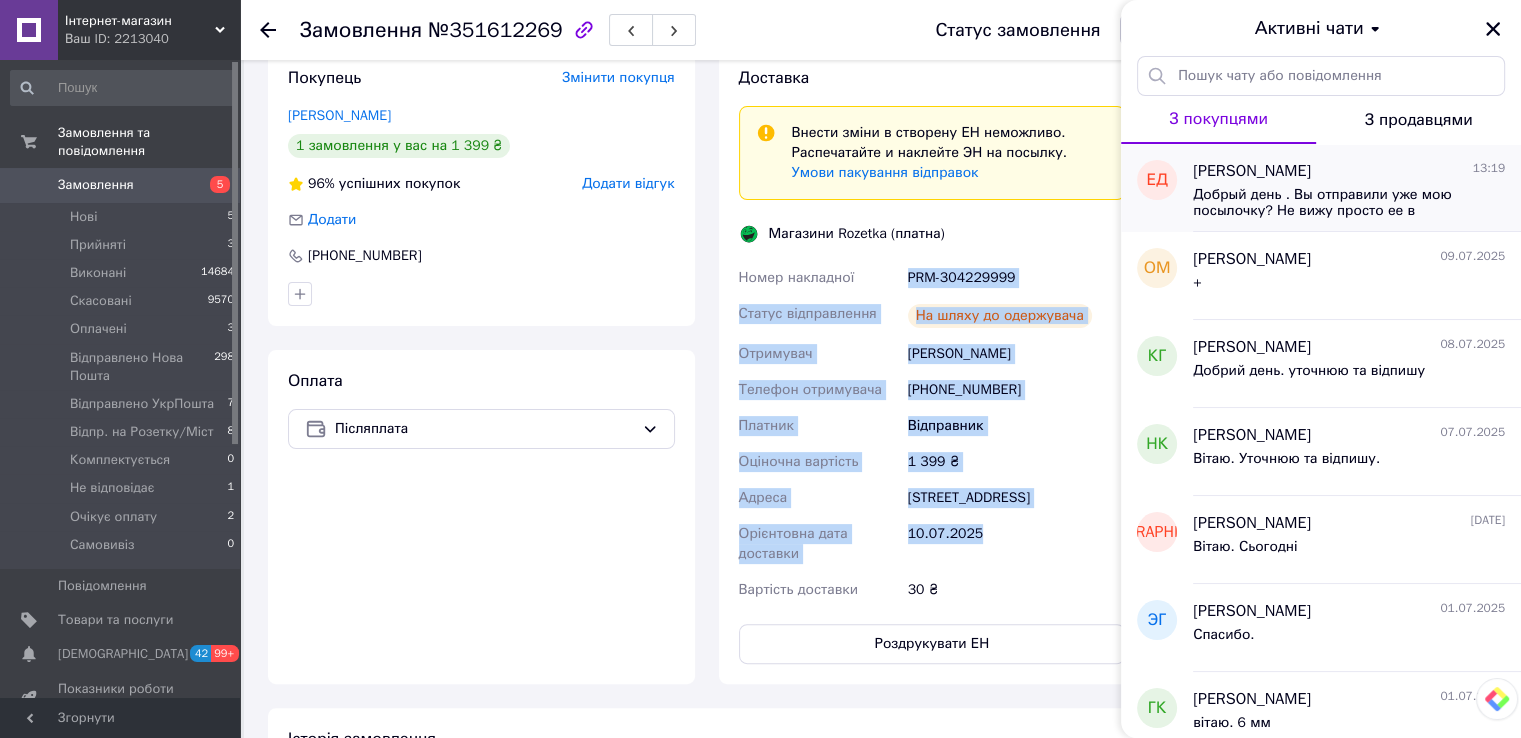 click on "Добрый день . Вы отправили уже мою посылочку? Не вижу просто ее в Приложении новой почты." at bounding box center [1335, 203] 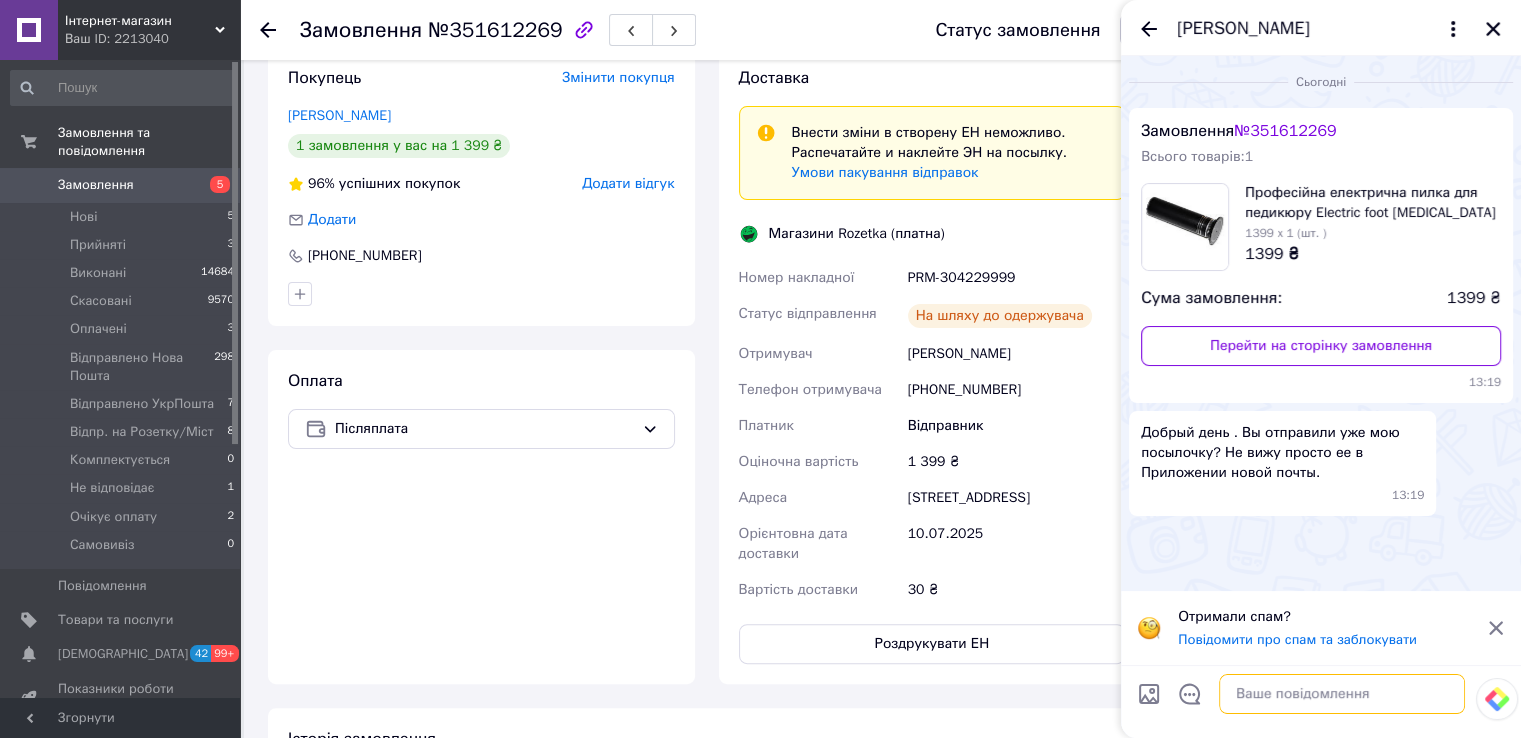 click at bounding box center (1342, 694) 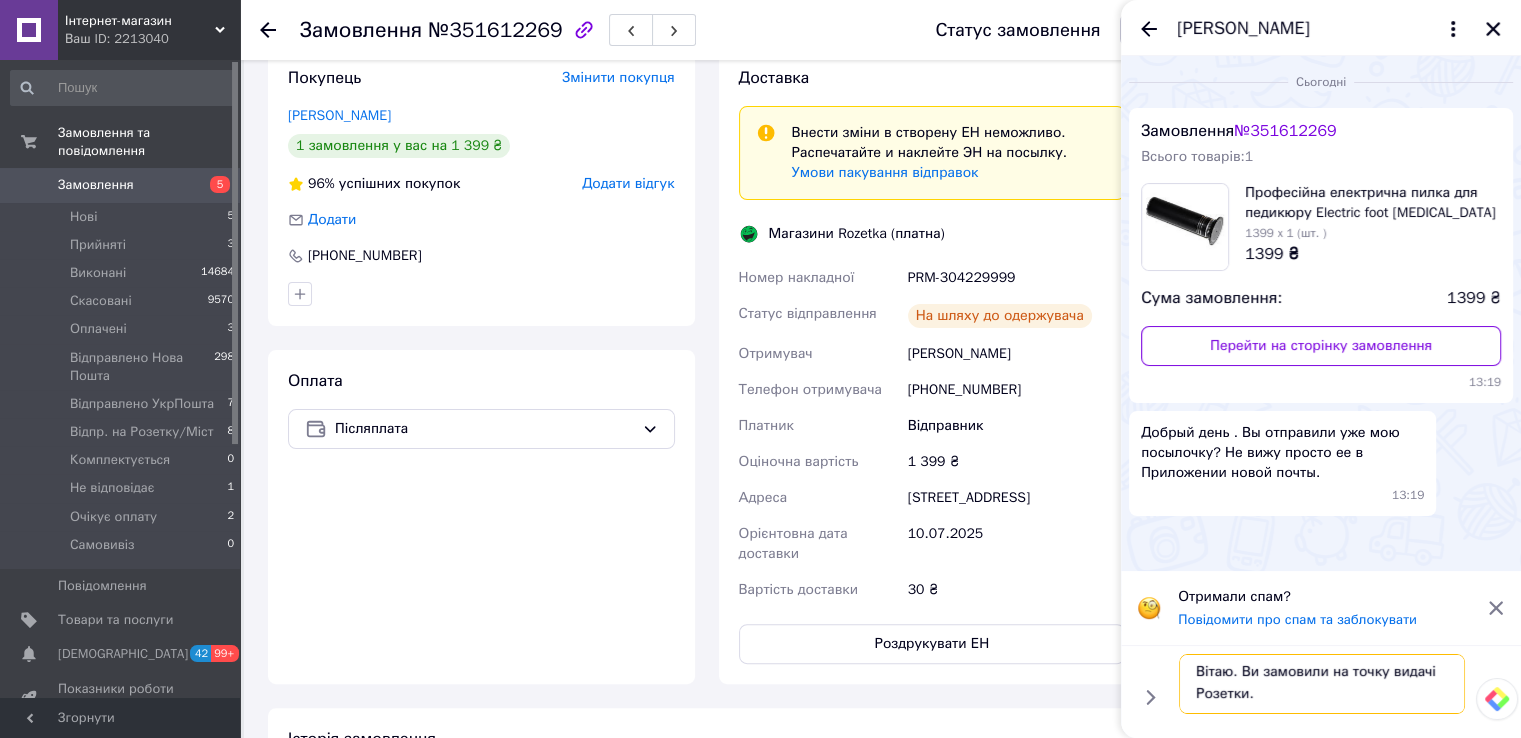 paste on "PRM-304229999
Статус відправлення
На шляху до одержувача
Отримувач
[PERSON_NAME]
Телефон отримувача
[PHONE_NUMBER]
Платник
Відправник
Оціночна вартість
1 399 ₴
Адреса
[STREET_ADDRESS]
Орієнтовна дата доставки
[DATE]" 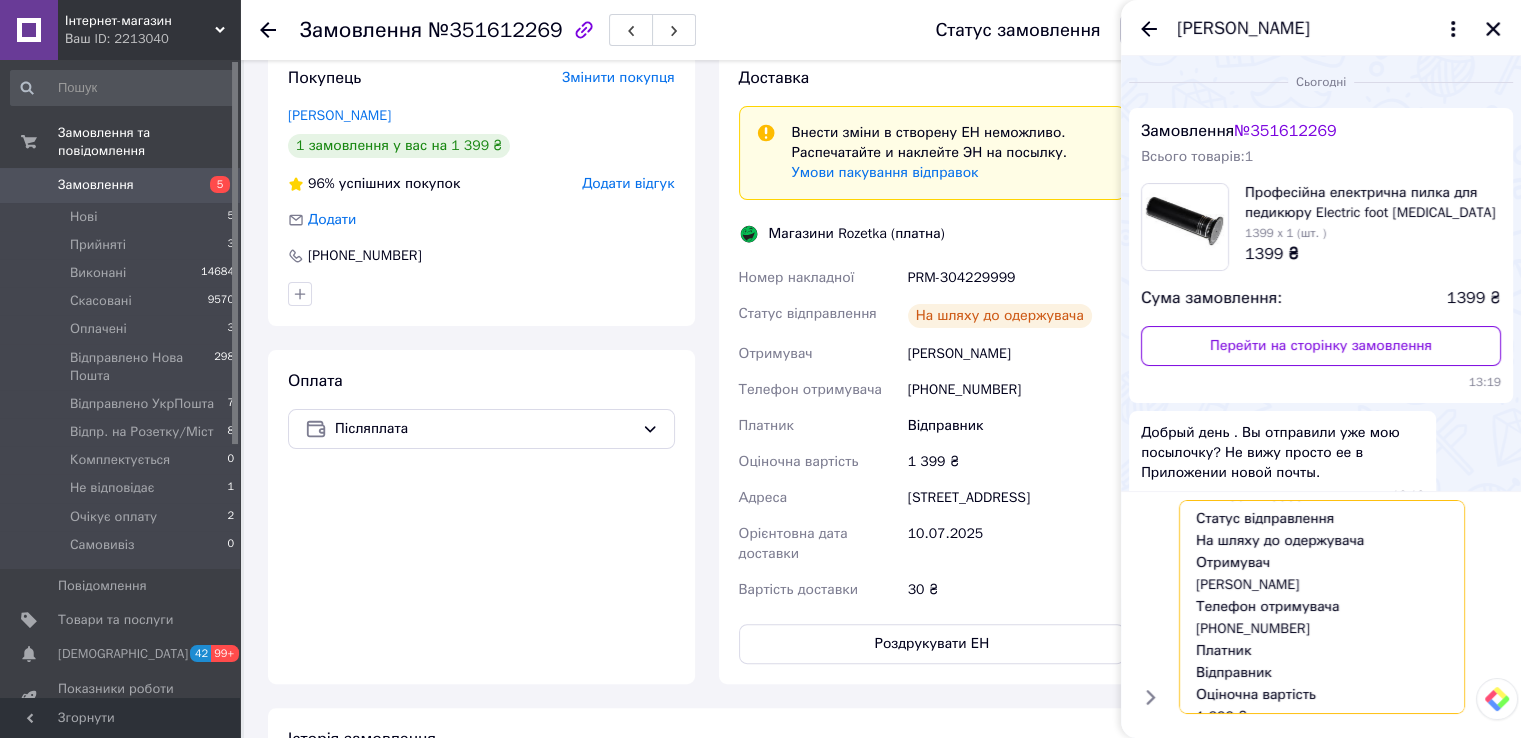 scroll, scrollTop: 0, scrollLeft: 0, axis: both 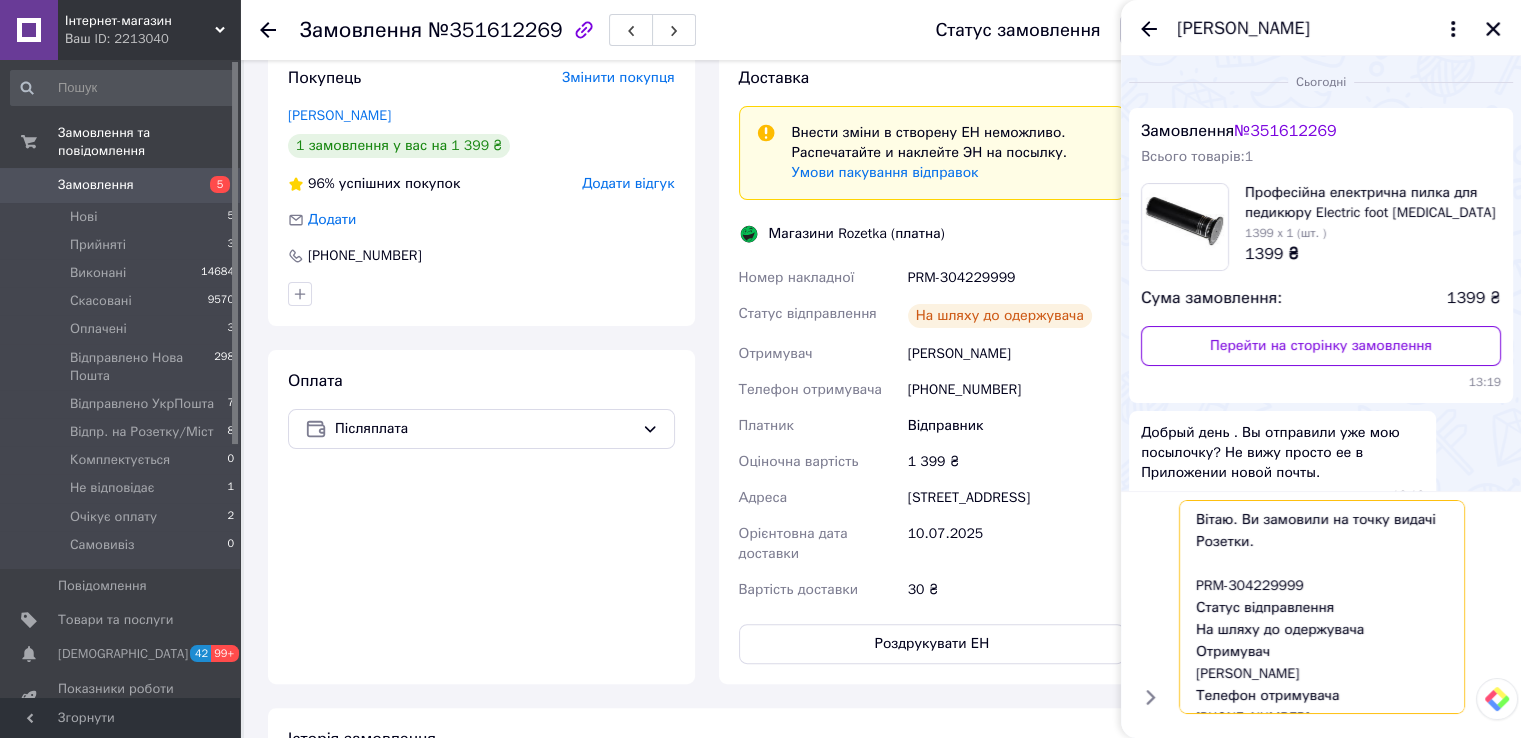 drag, startPoint x: 1344, startPoint y: 611, endPoint x: 1180, endPoint y: 612, distance: 164.00305 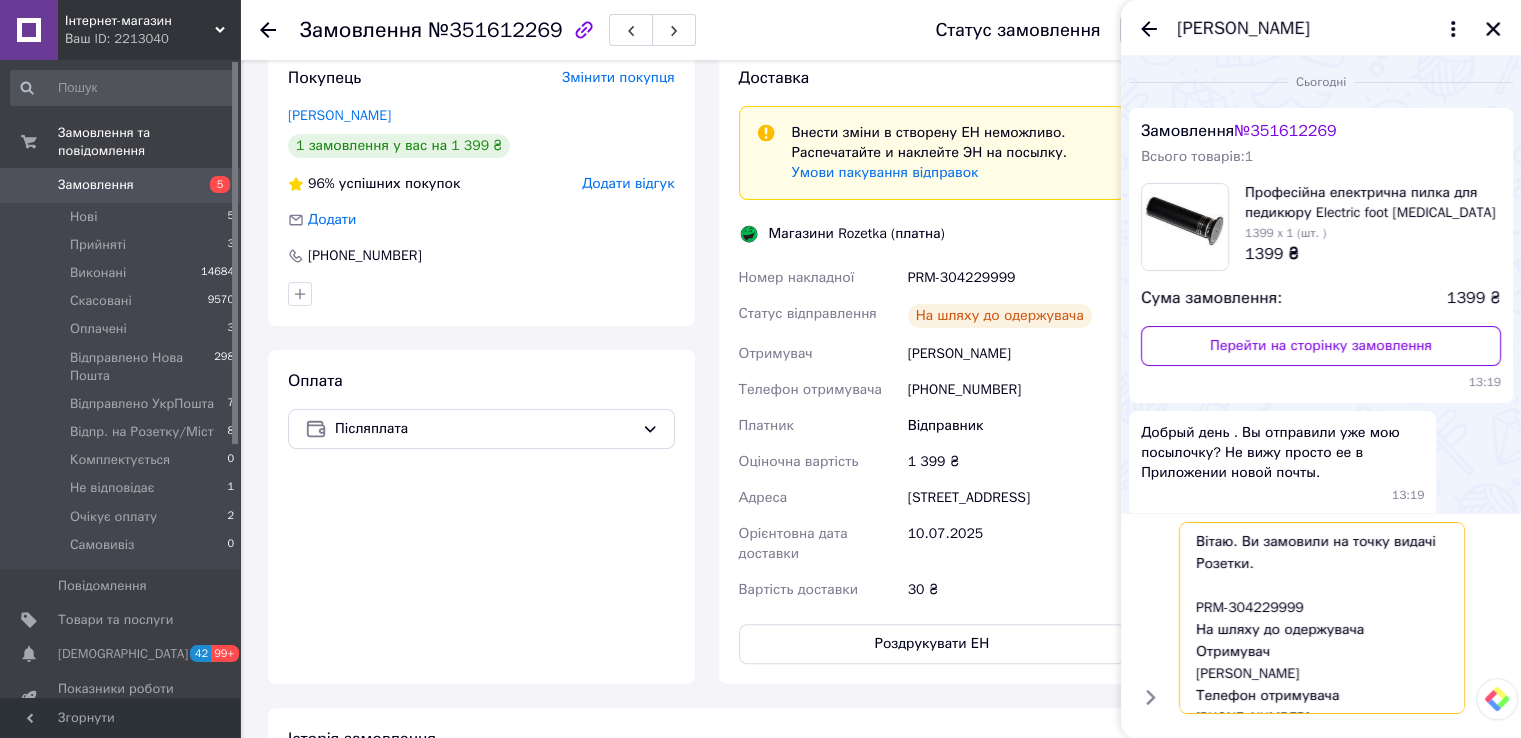 drag, startPoint x: 1288, startPoint y: 653, endPoint x: 1184, endPoint y: 653, distance: 104 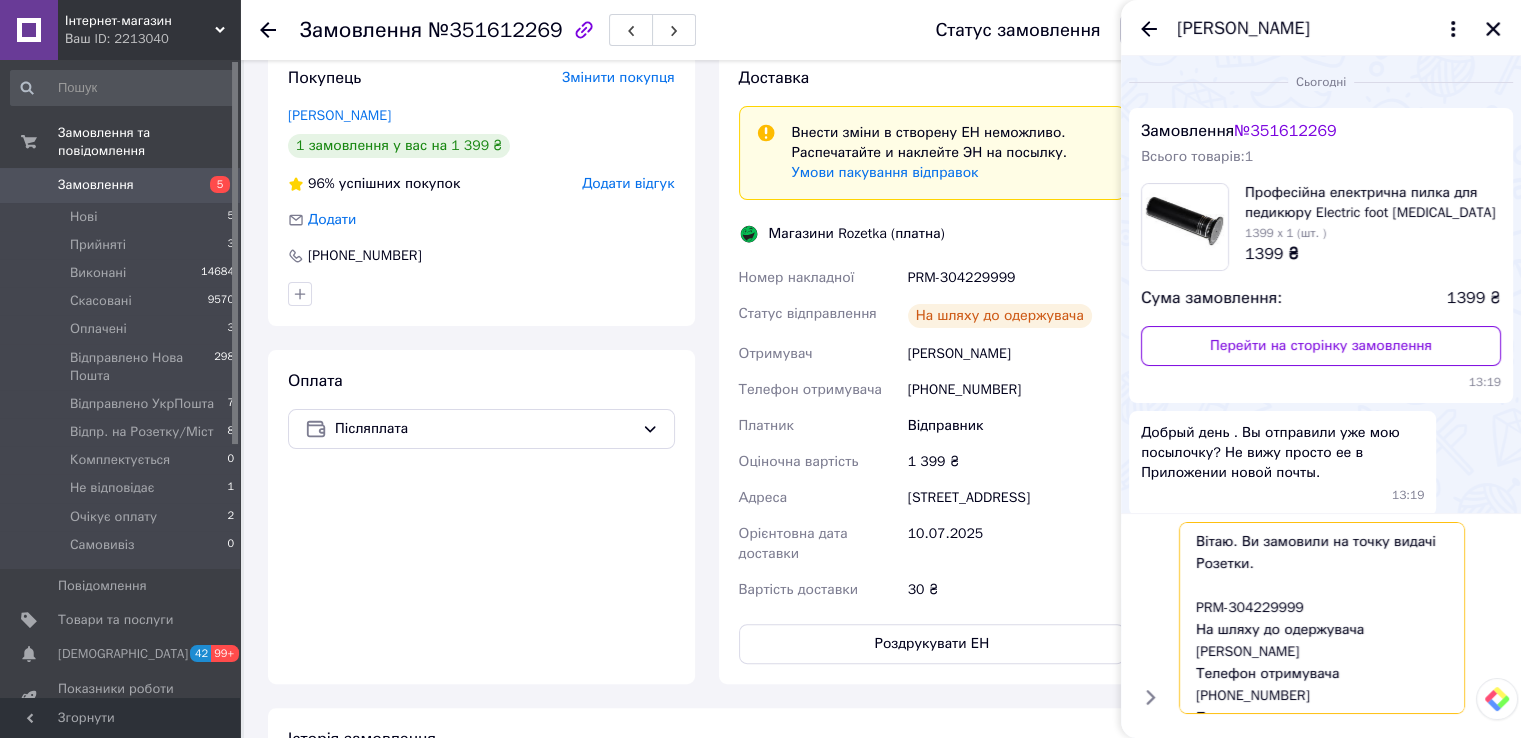 drag, startPoint x: 1336, startPoint y: 676, endPoint x: 1196, endPoint y: 683, distance: 140.1749 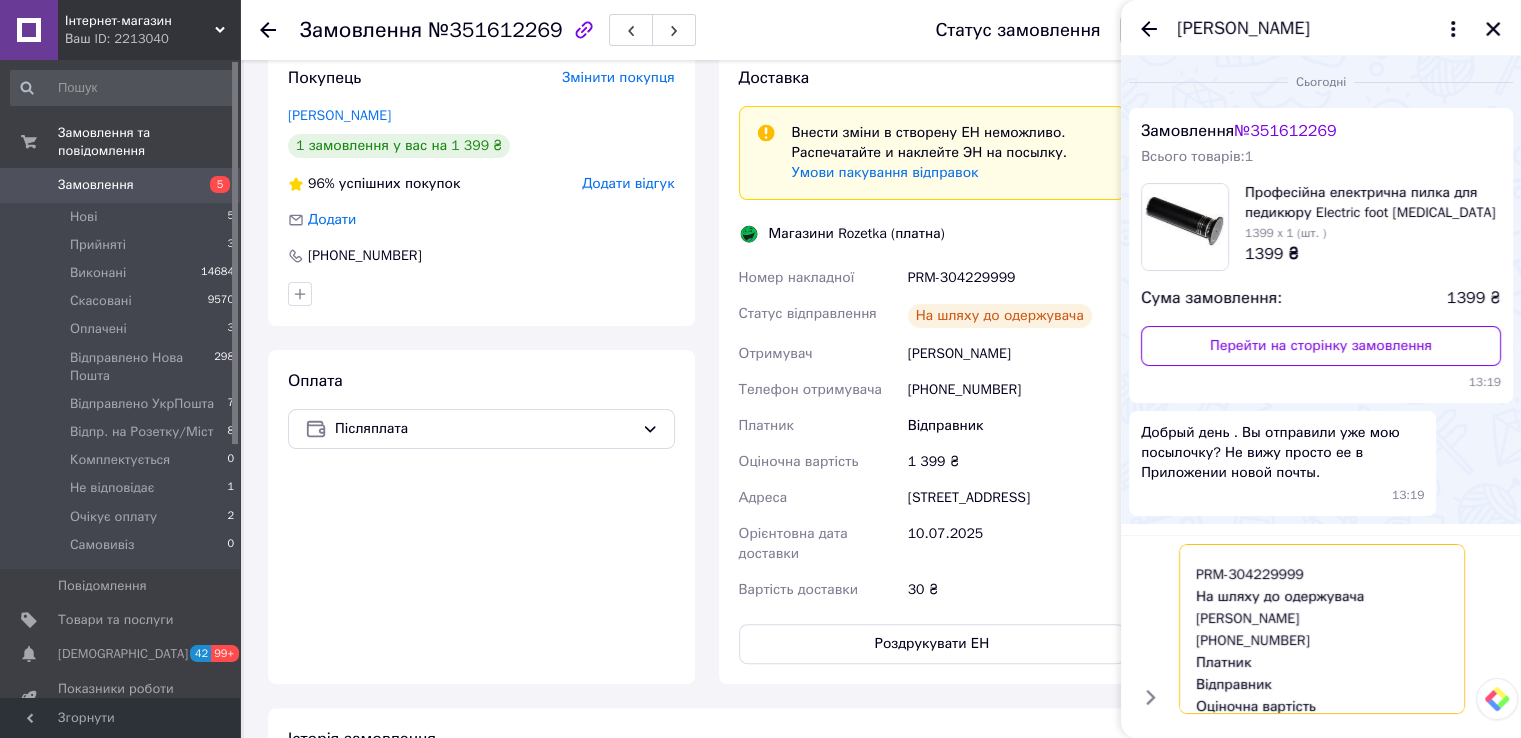 scroll, scrollTop: 100, scrollLeft: 0, axis: vertical 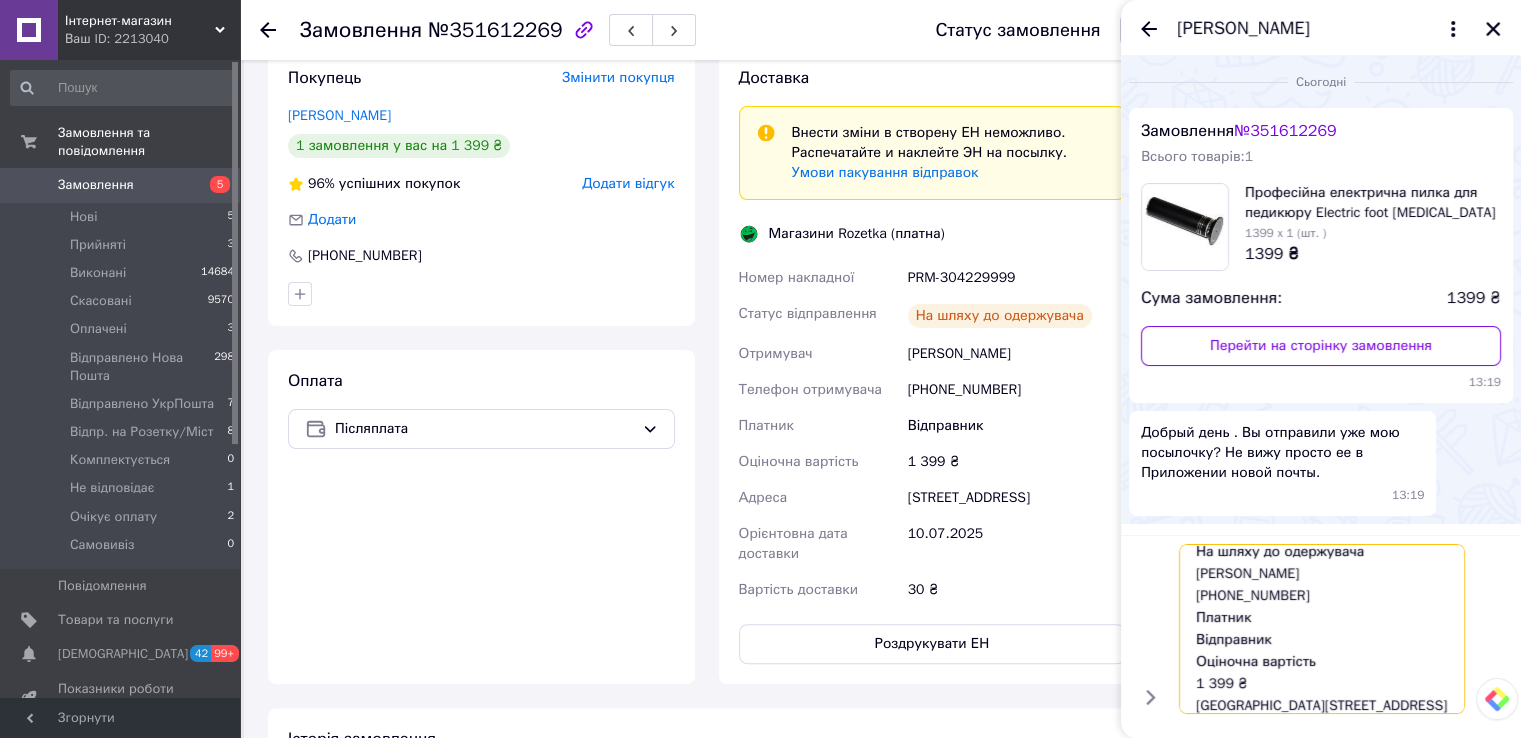 drag, startPoint x: 1287, startPoint y: 644, endPoint x: 1178, endPoint y: 621, distance: 111.40018 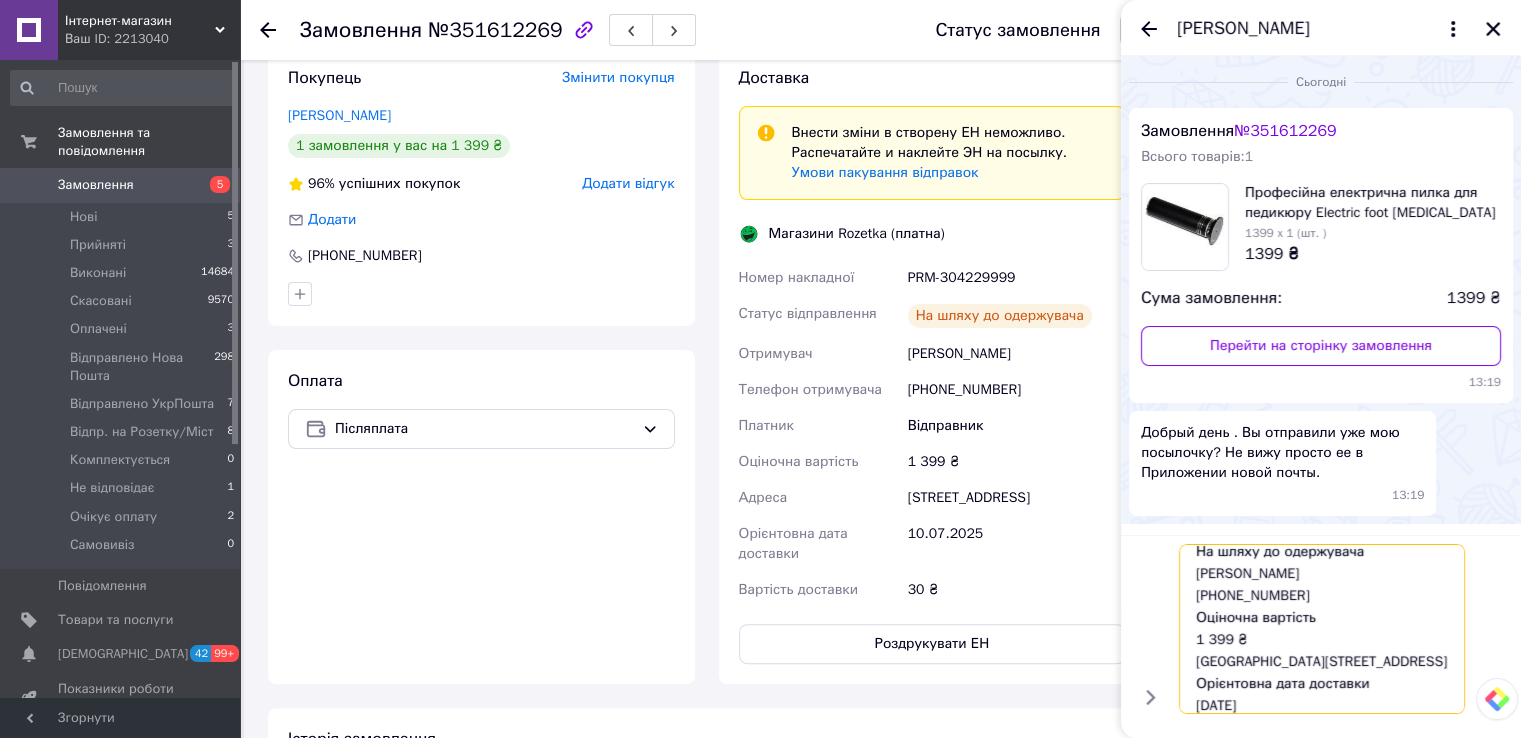 click on "Вітаю. Ви замовили на точку видачі Розетки.
PRM-304229999
На шляху до одержувача
[PERSON_NAME]
[PHONE_NUMBER]
Оціночна вартість
1 399 ₴
[GEOGRAPHIC_DATA][STREET_ADDRESS]
Орієнтовна дата доставки
[DATE]" at bounding box center (1322, 629) 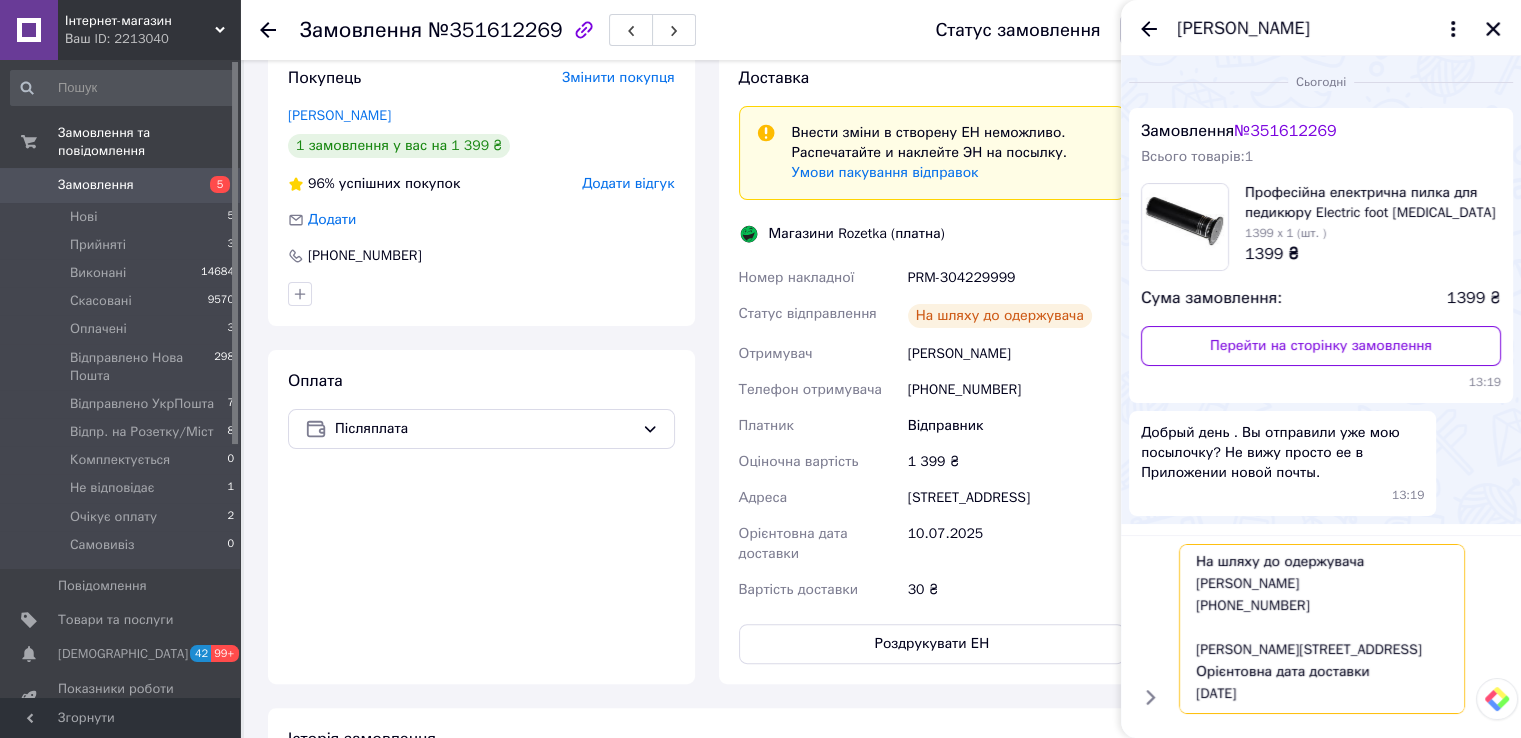 scroll, scrollTop: 89, scrollLeft: 0, axis: vertical 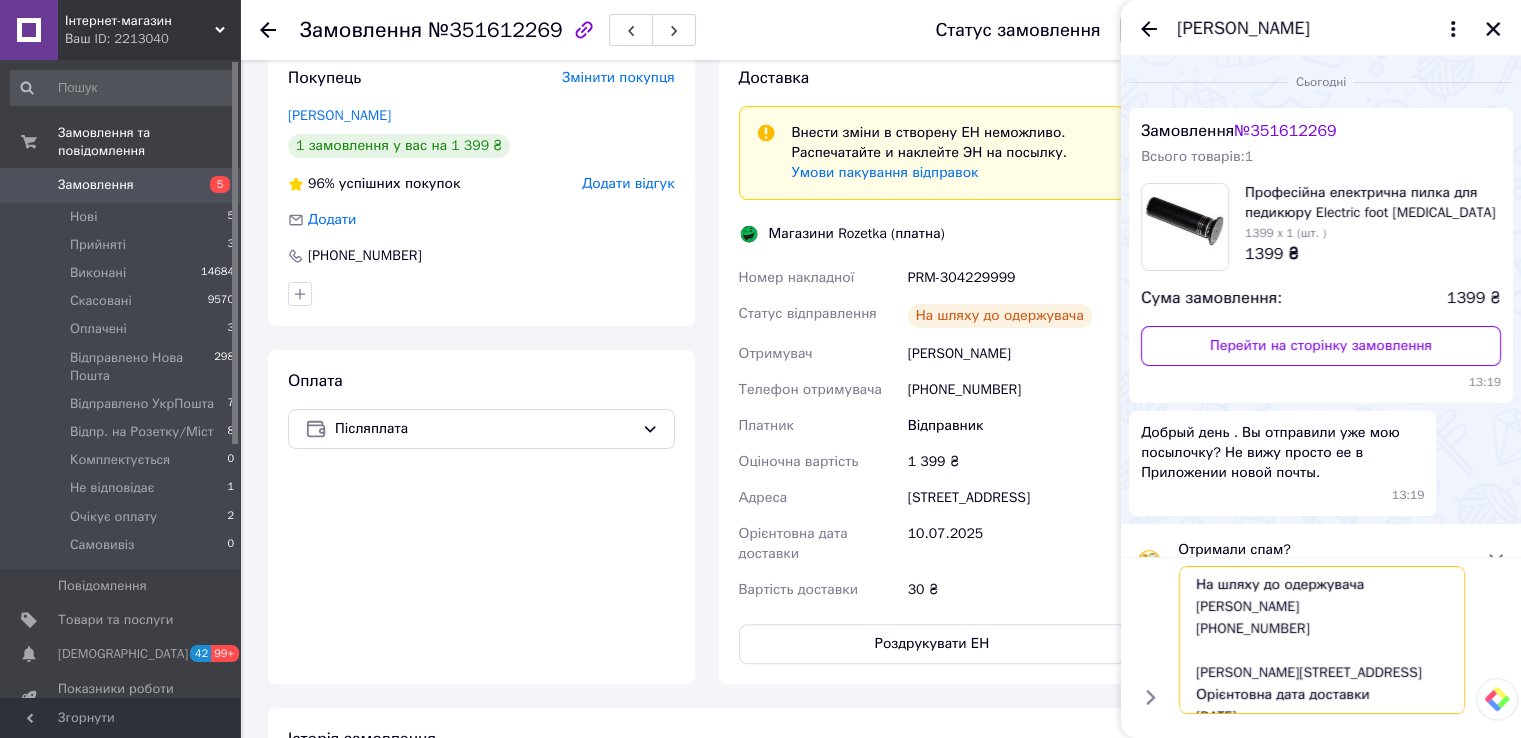 type on "Вітаю. Ви замовили на точку видачі Розетки.
PRM-304229999
На шляху до одержувача
[PERSON_NAME]
[PHONE_NUMBER]
[STREET_ADDRESS]
Орієнтовна дата доставки
[DATE]" 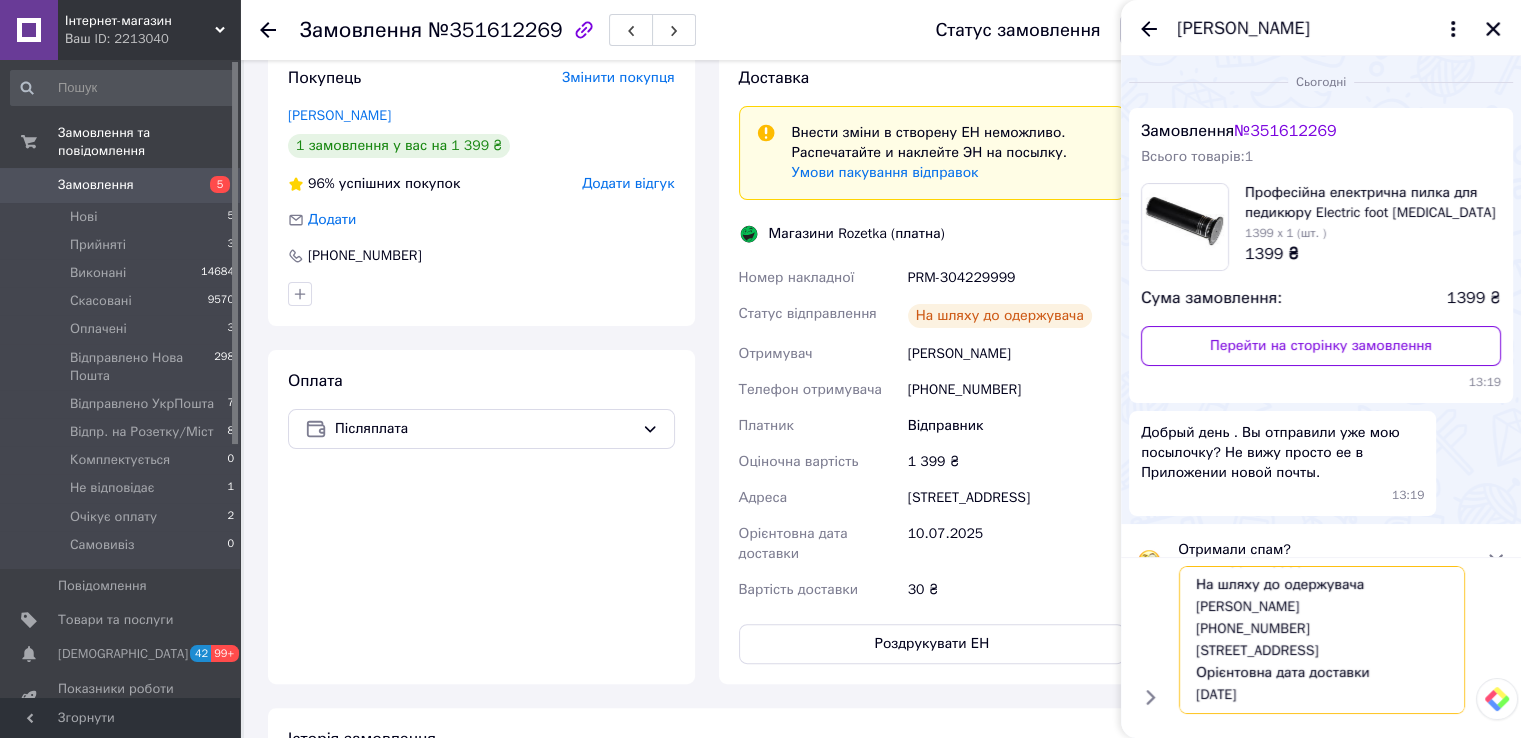 type 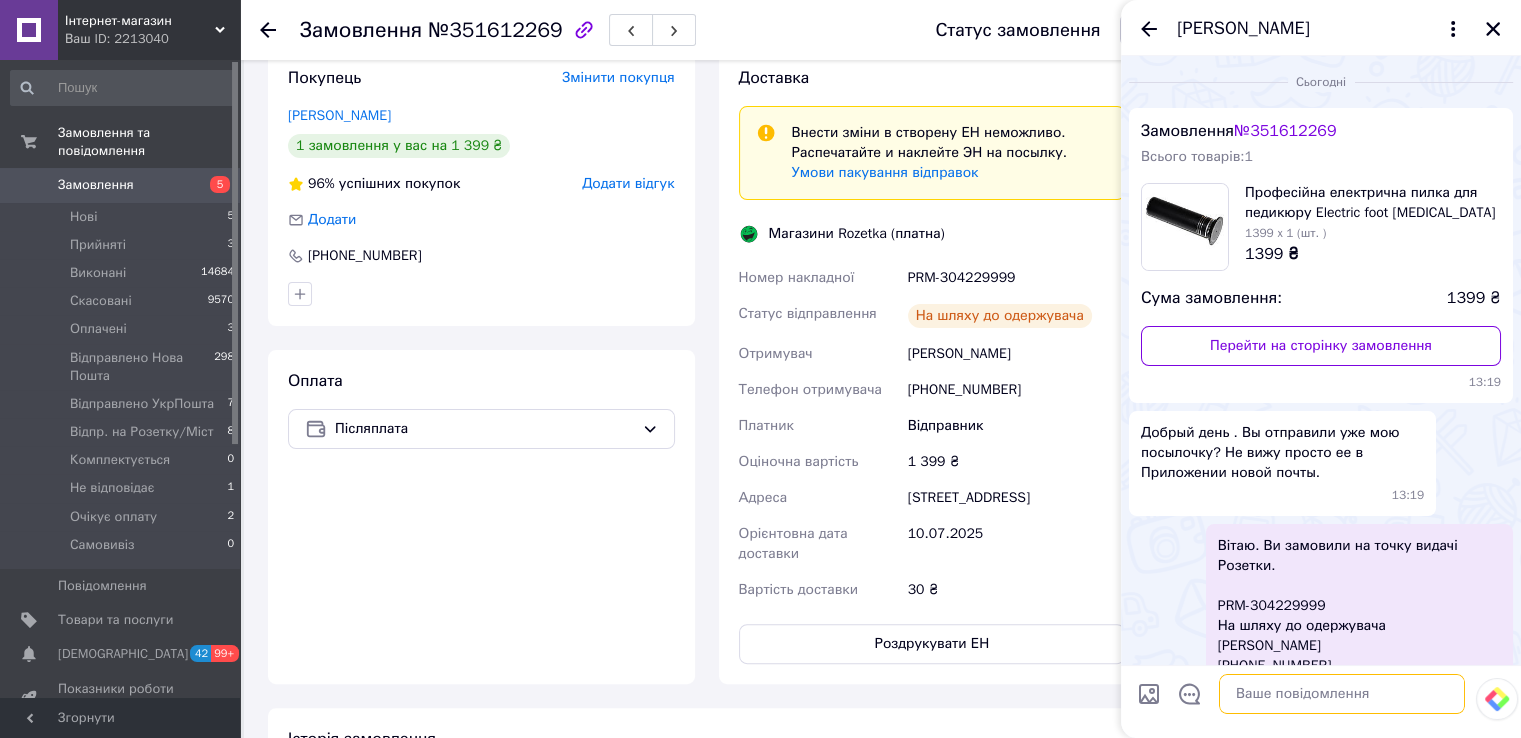 scroll, scrollTop: 0, scrollLeft: 0, axis: both 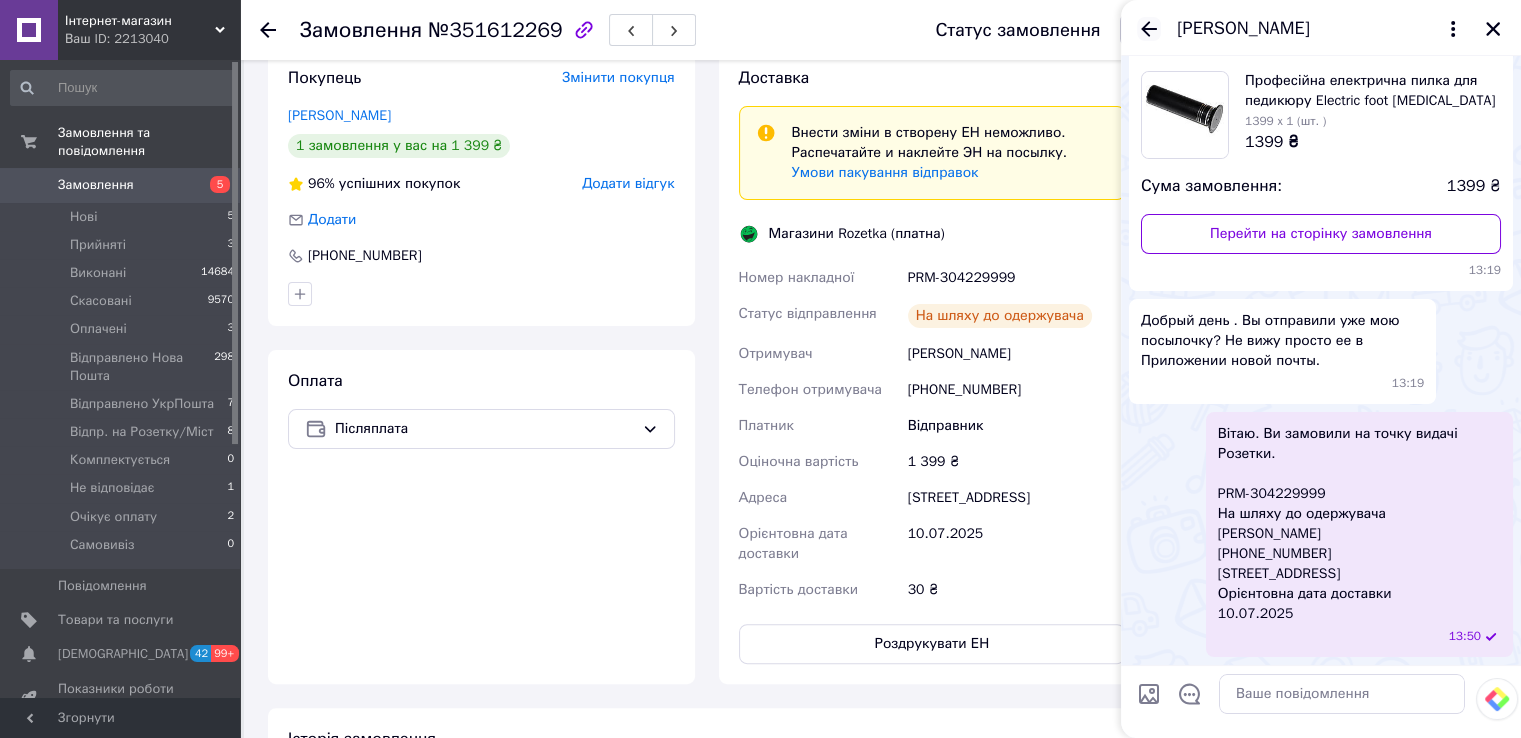 click 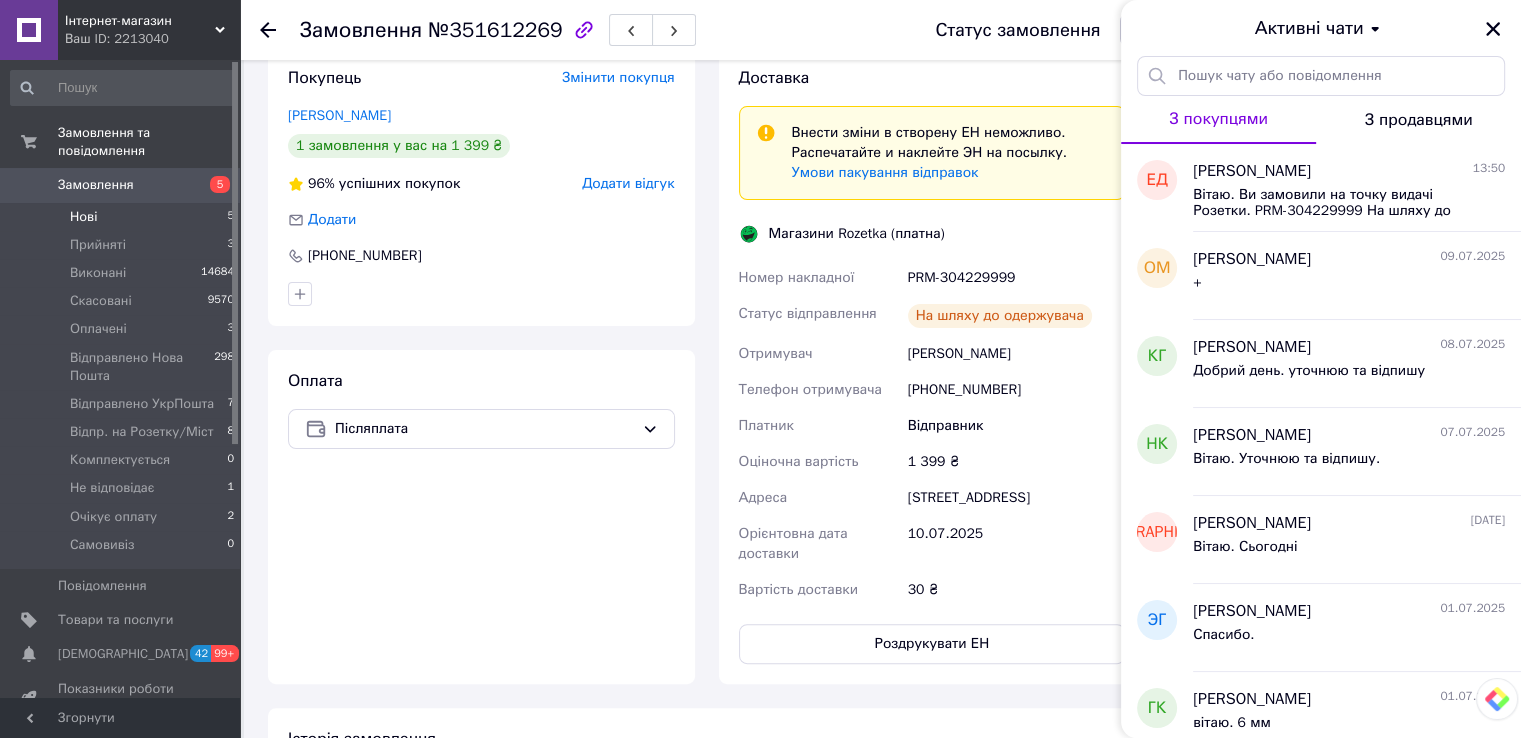 click on "Нові" at bounding box center (83, 217) 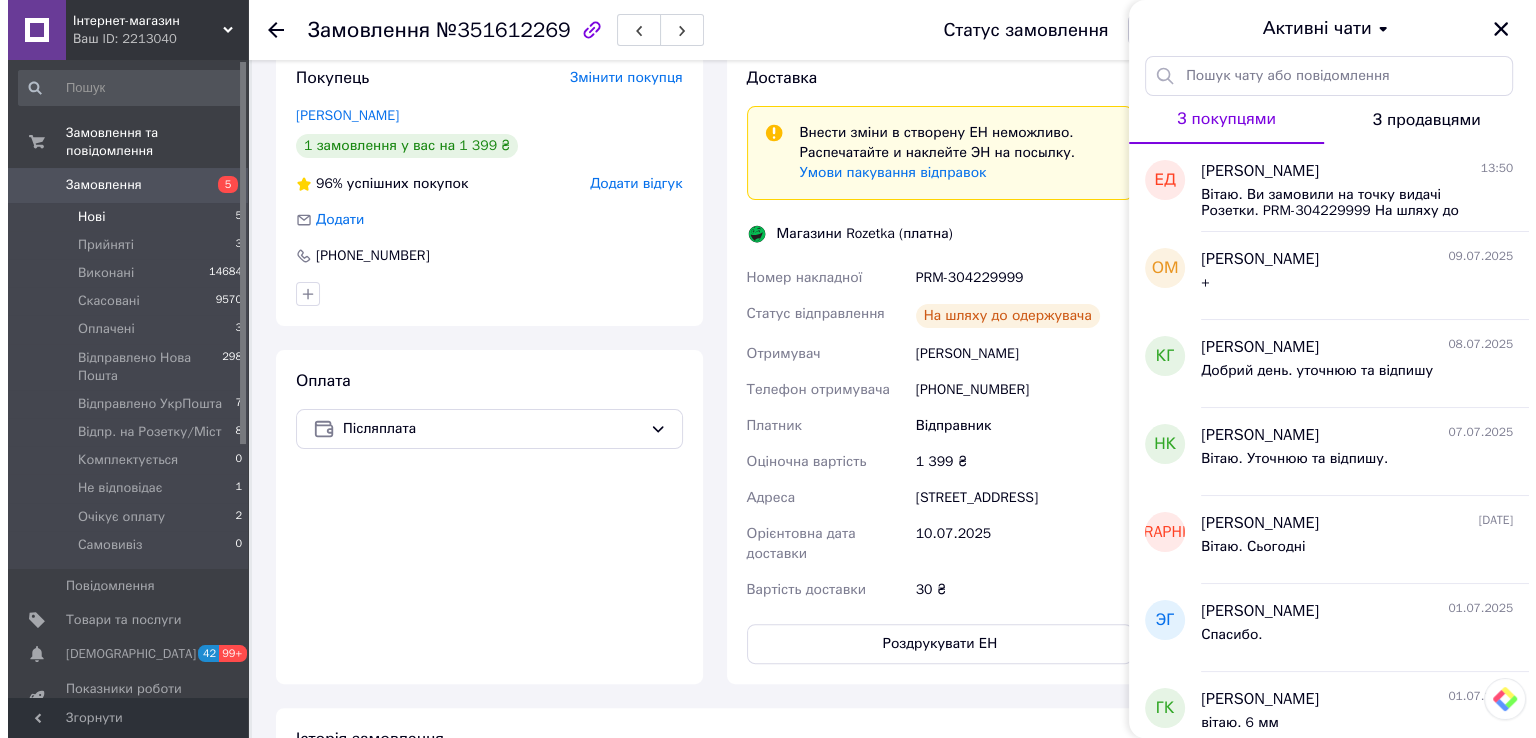 scroll, scrollTop: 0, scrollLeft: 0, axis: both 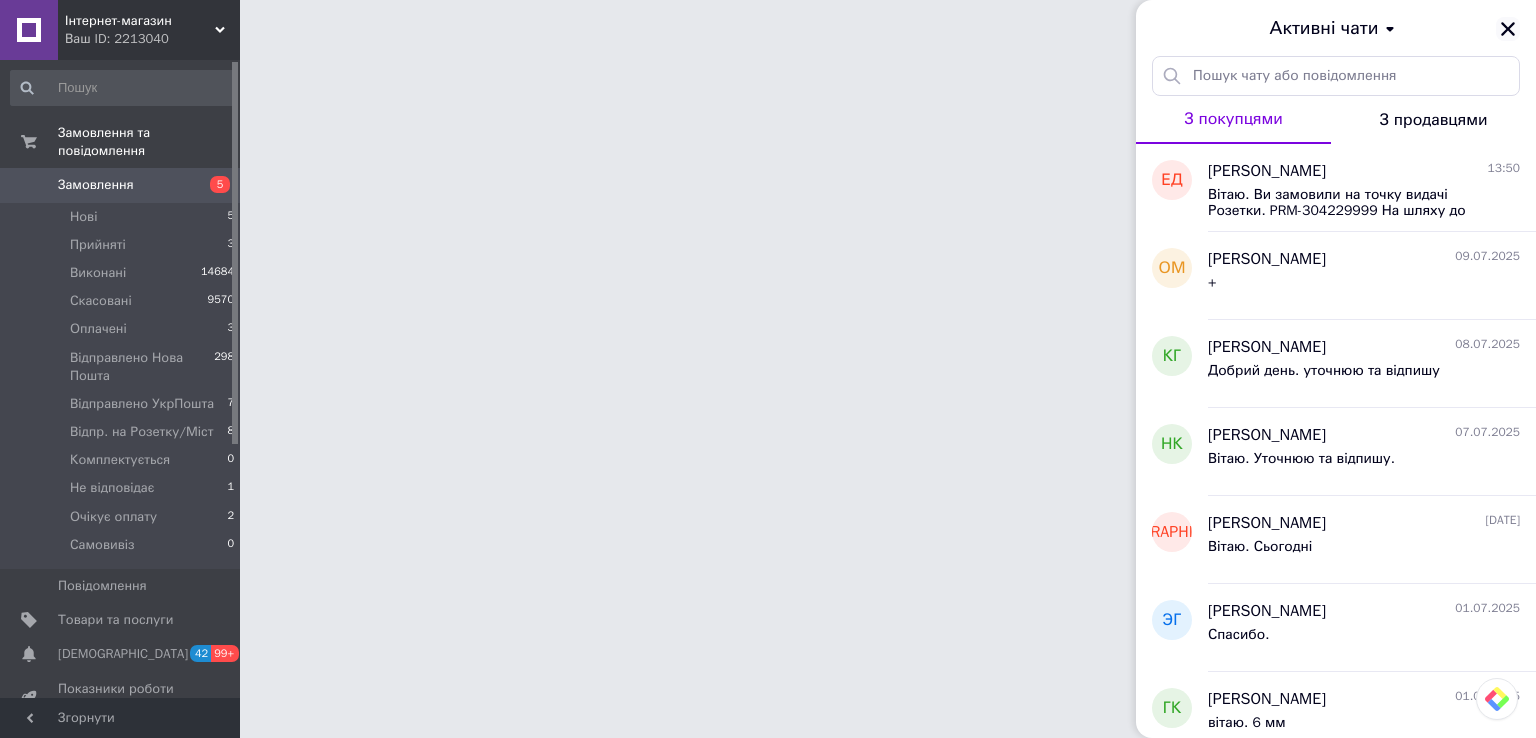 click 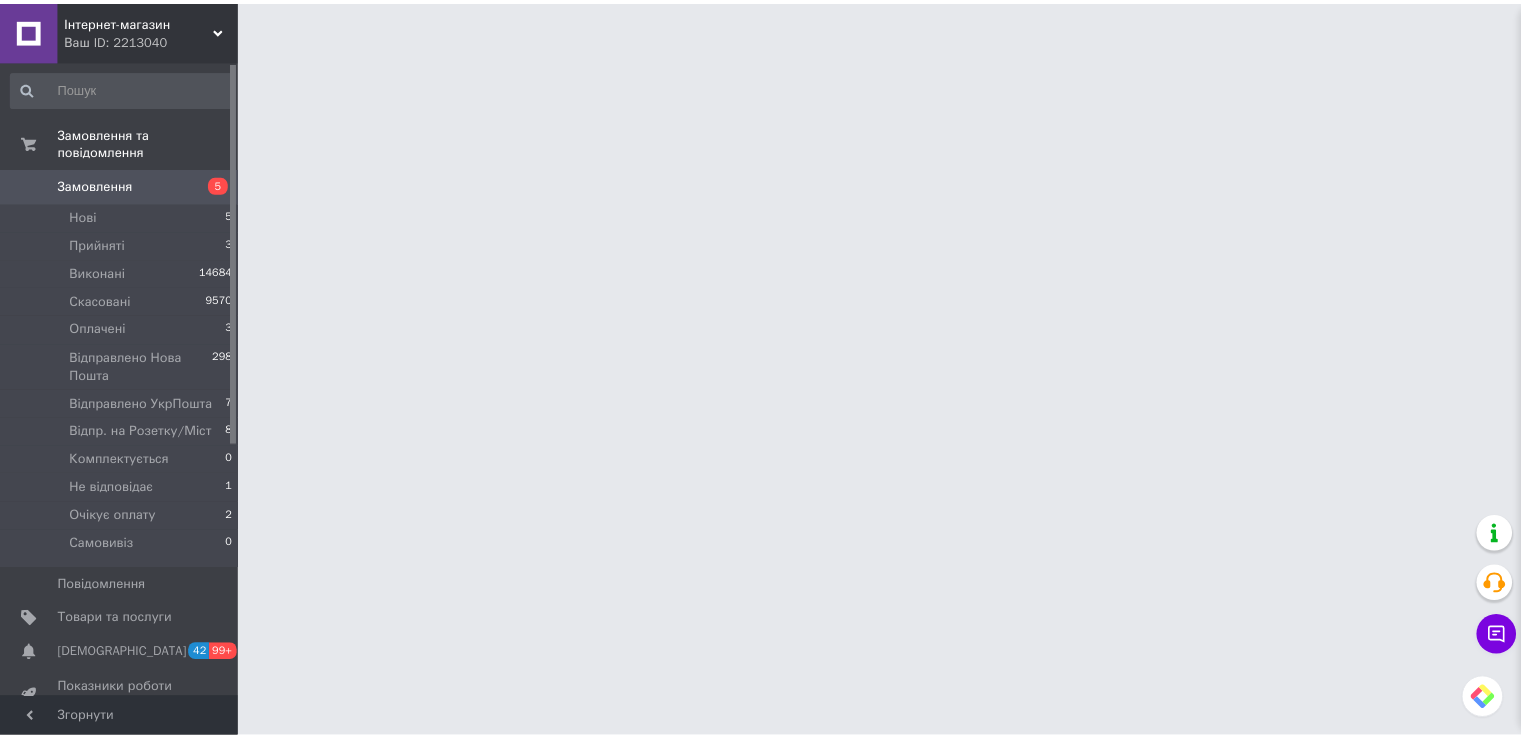 scroll, scrollTop: 0, scrollLeft: 0, axis: both 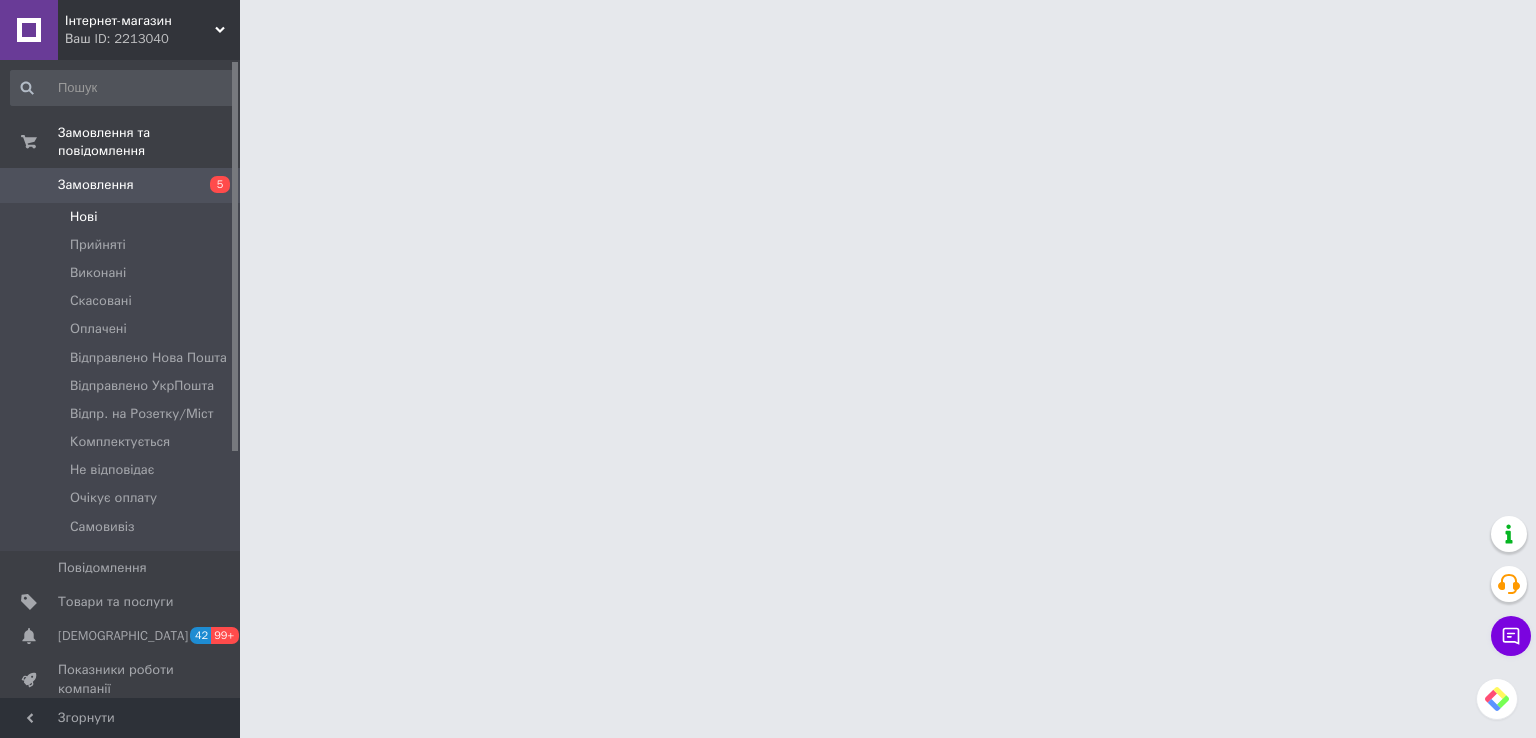 click on "Нові" at bounding box center [83, 217] 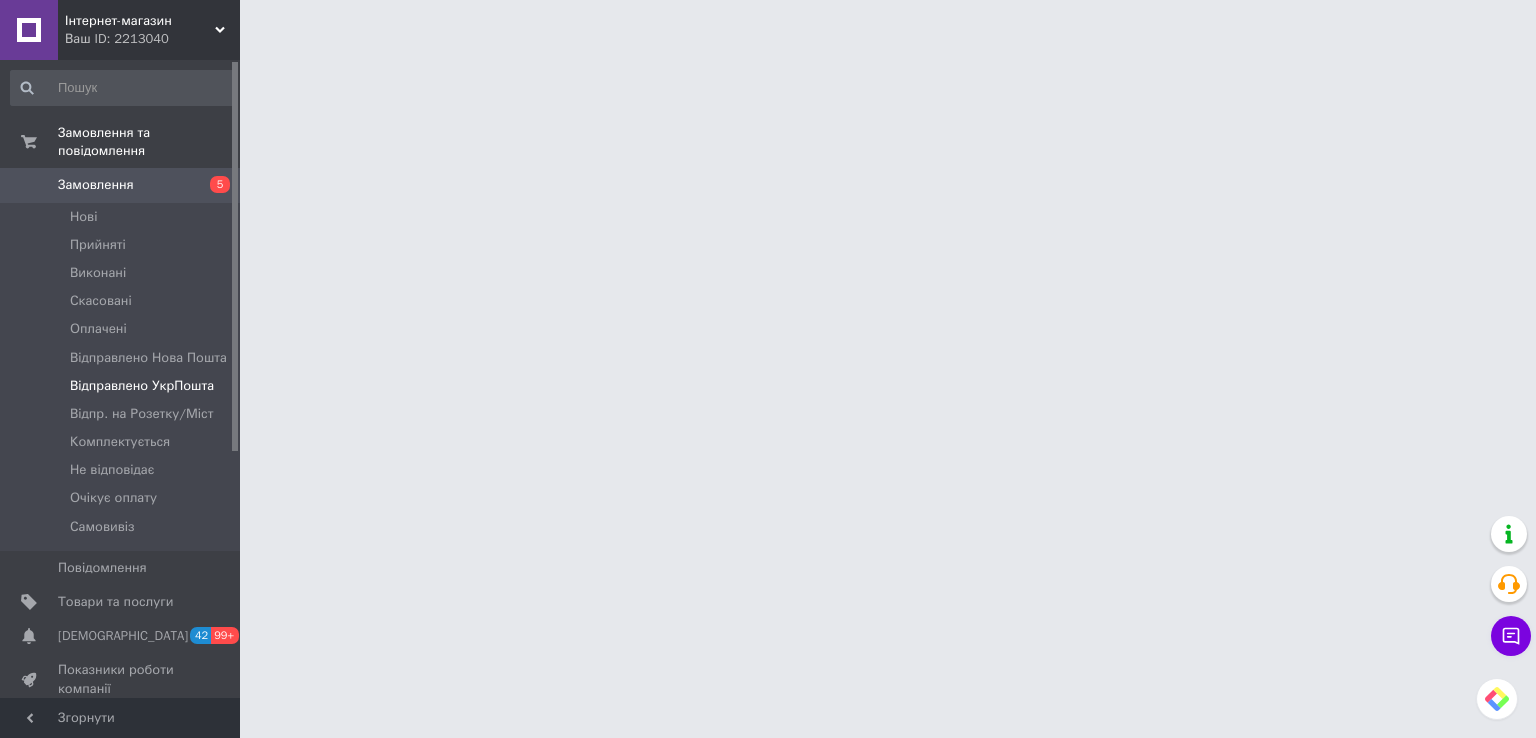 scroll, scrollTop: 0, scrollLeft: 0, axis: both 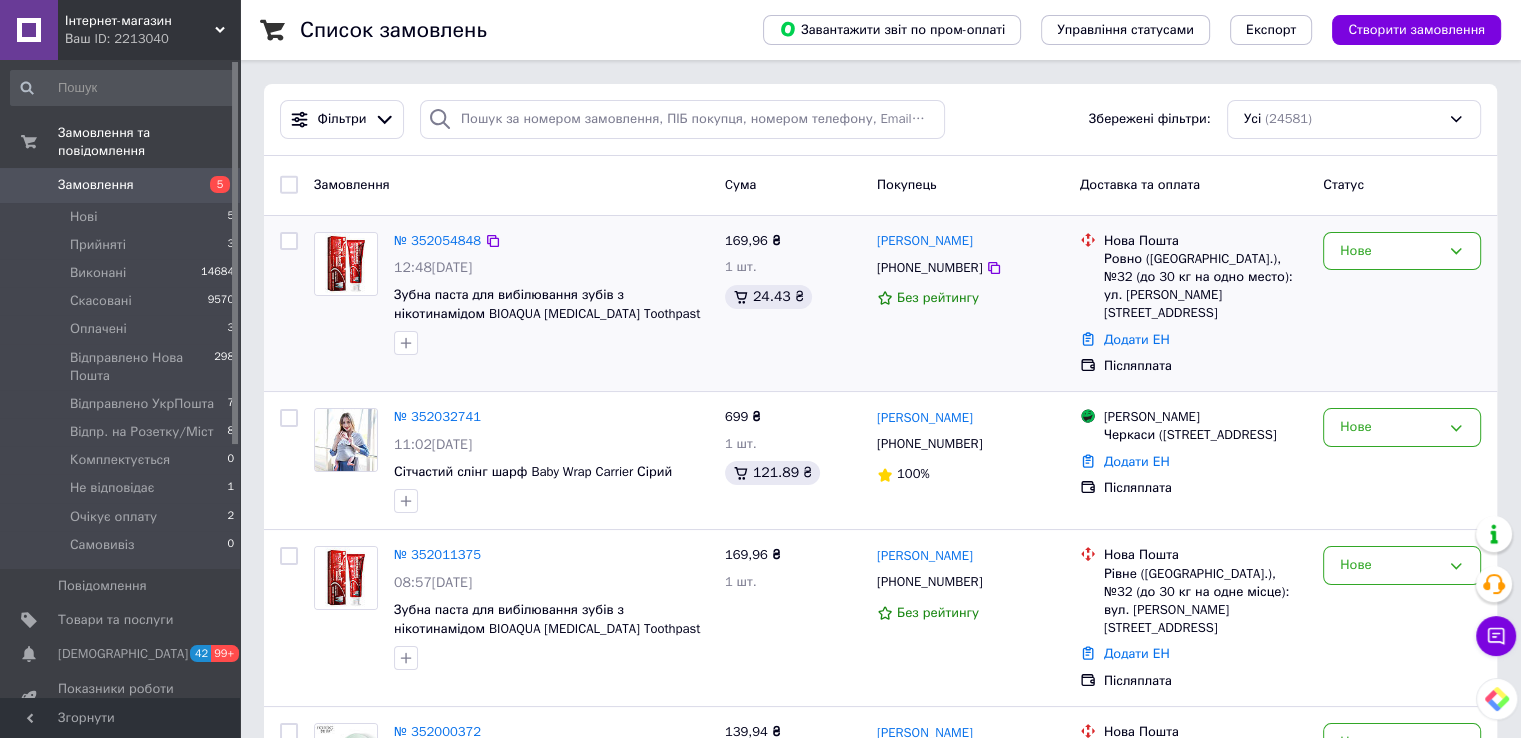 click at bounding box center (289, 241) 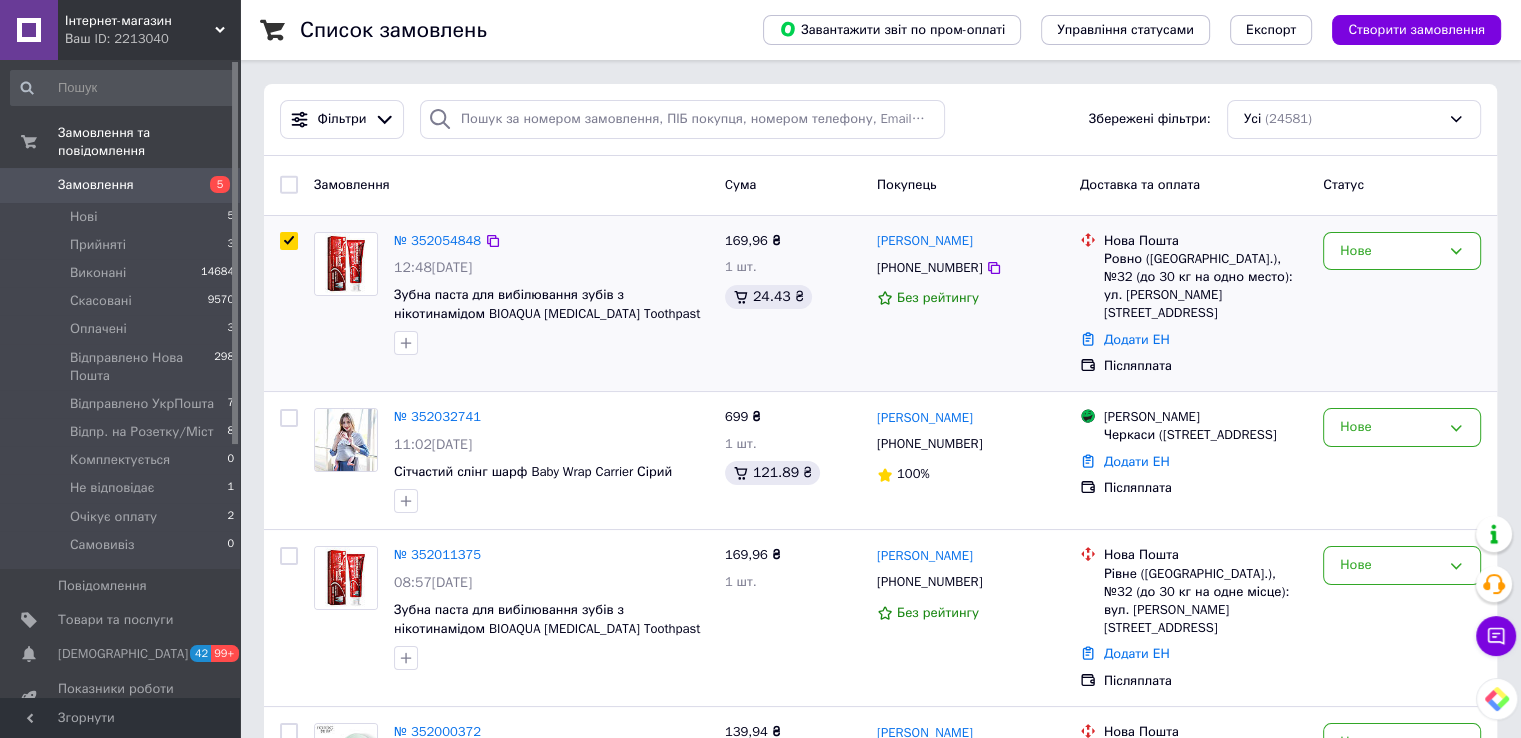 checkbox on "true" 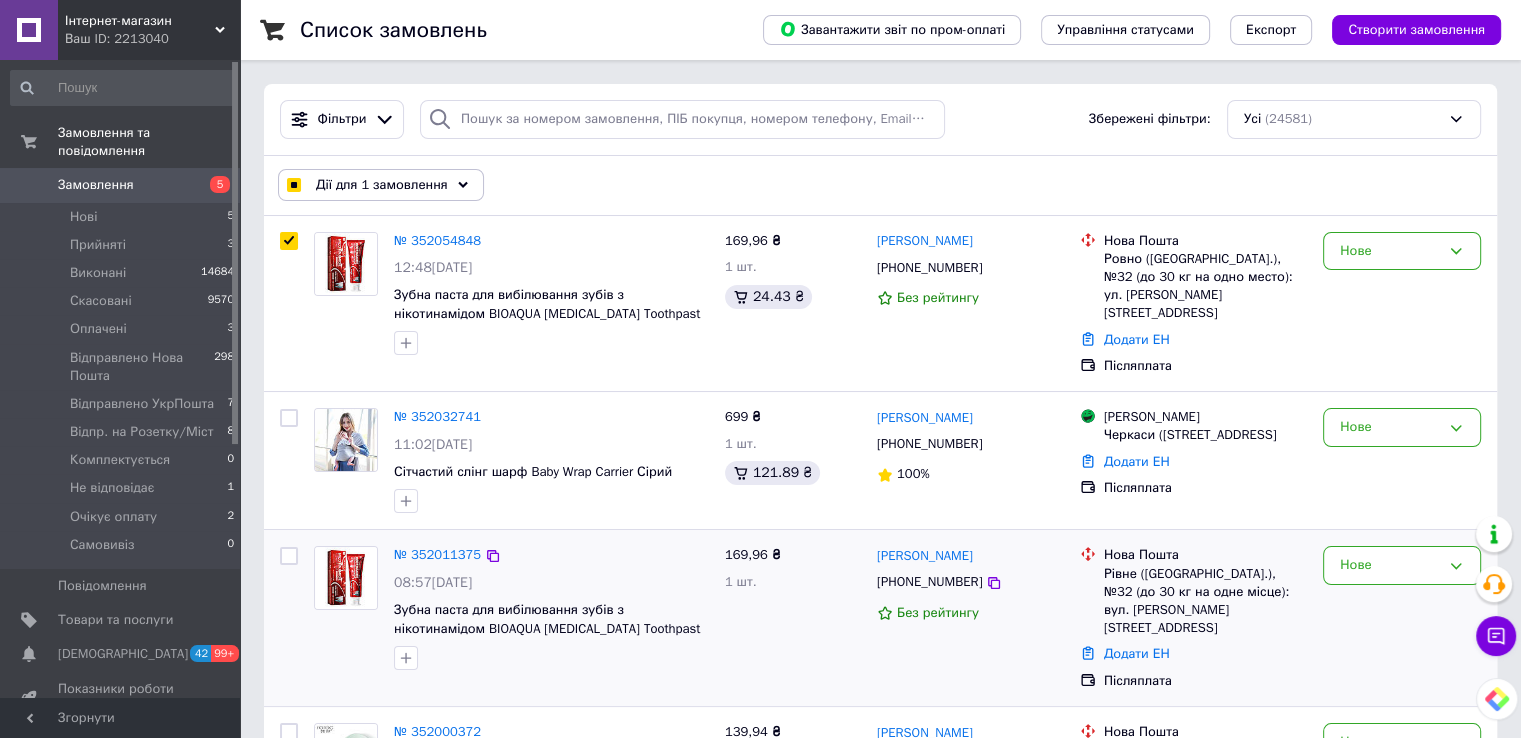 checkbox on "true" 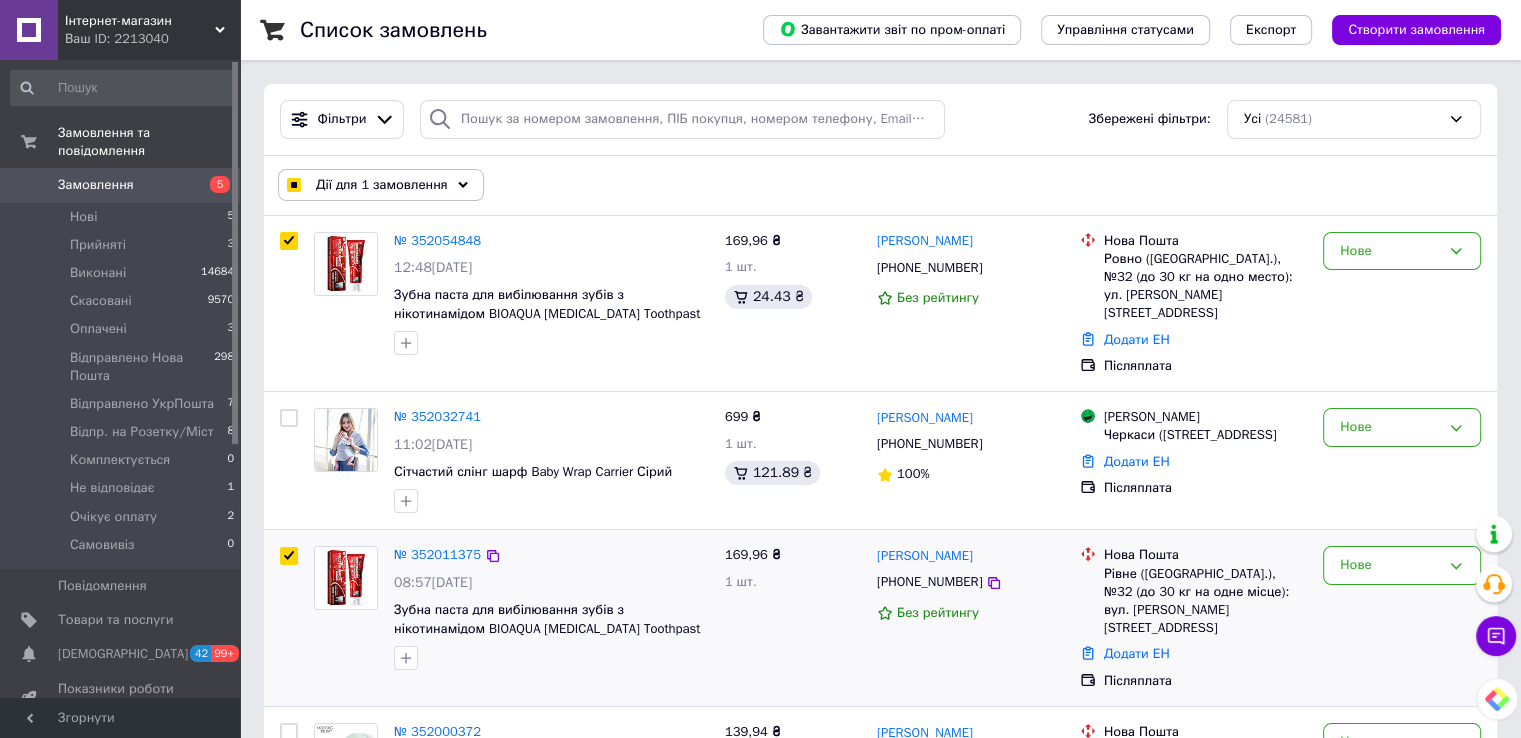 checkbox on "true" 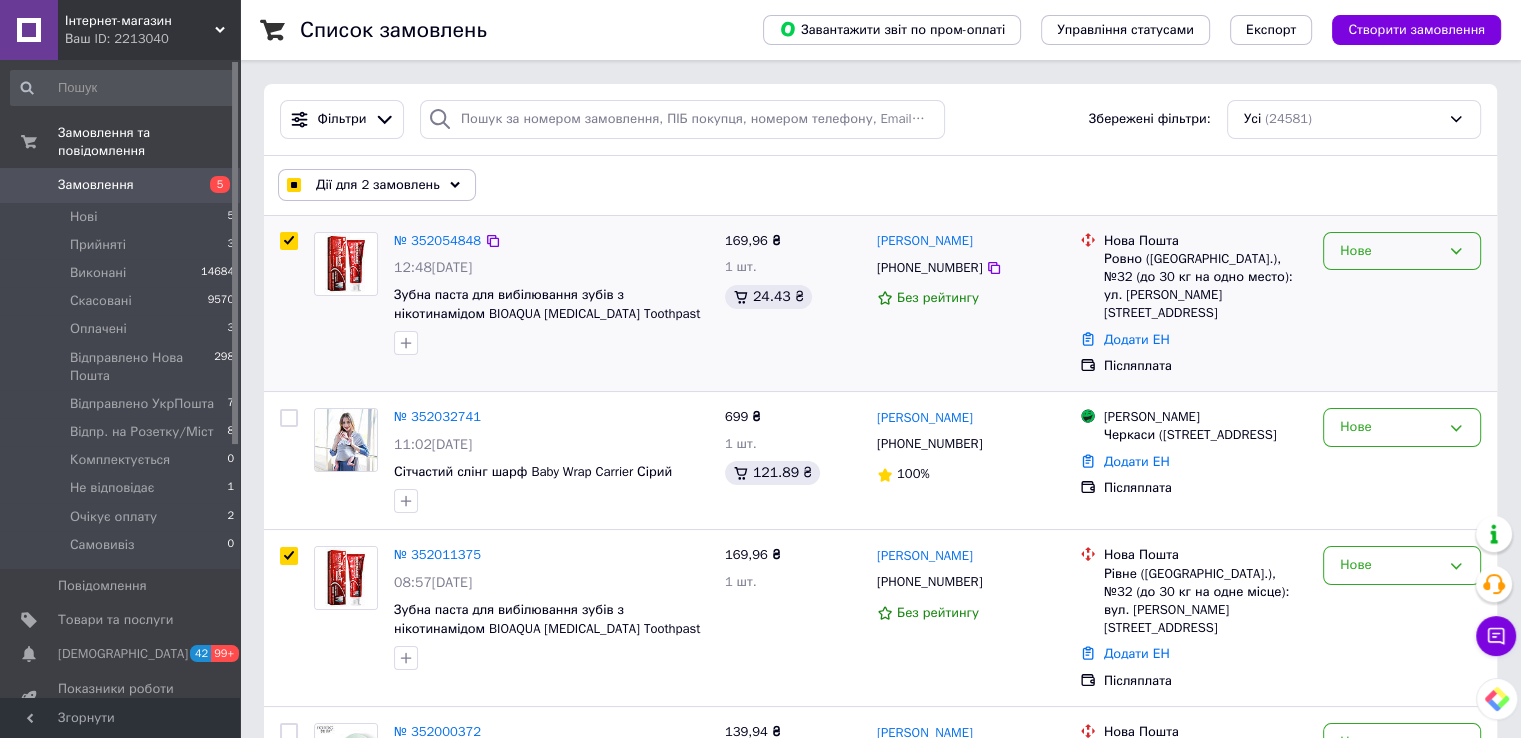 click on "Нове" at bounding box center (1390, 251) 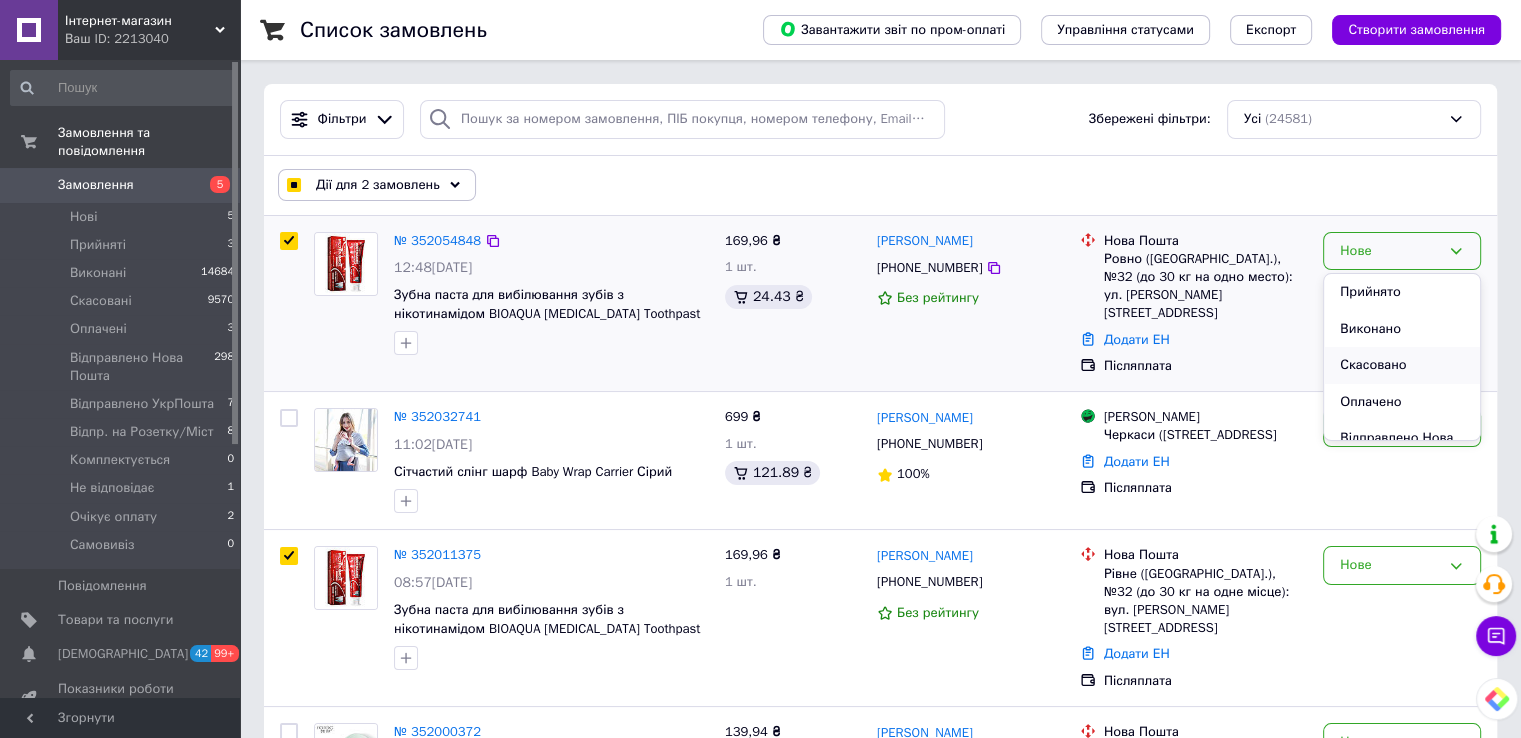 click on "Скасовано" at bounding box center (1402, 365) 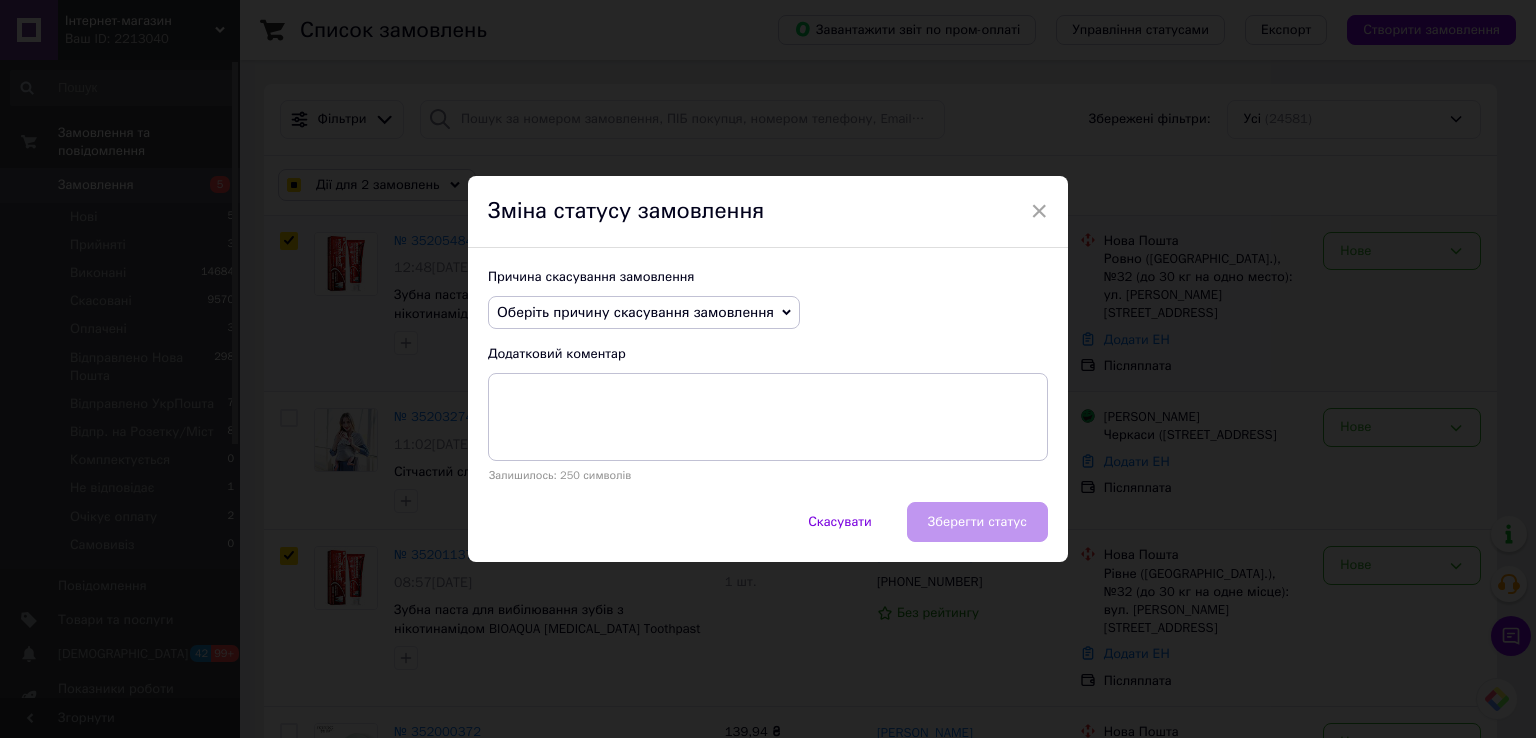 click on "Оберіть причину скасування замовлення" at bounding box center [635, 312] 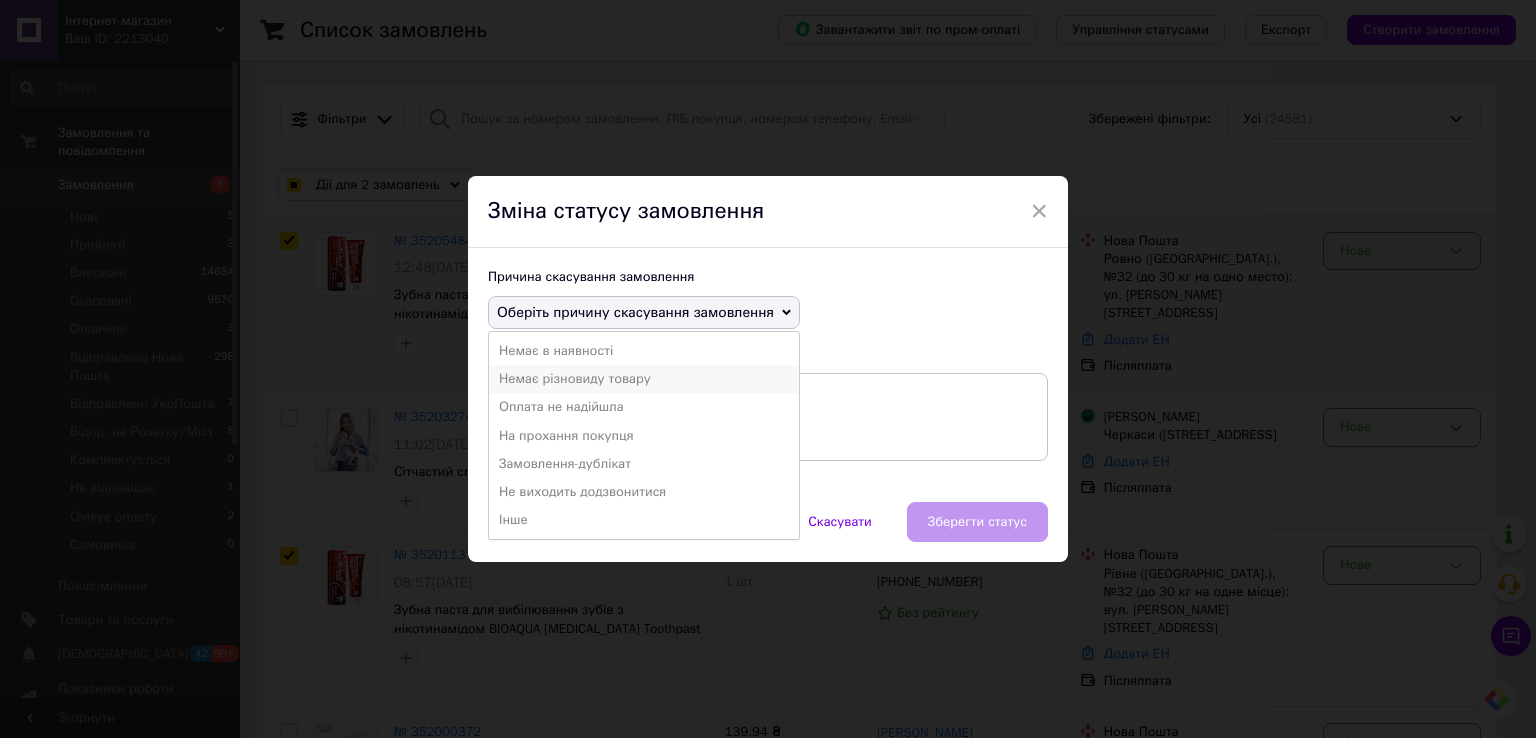 click on "Немає різновиду товару" at bounding box center [644, 379] 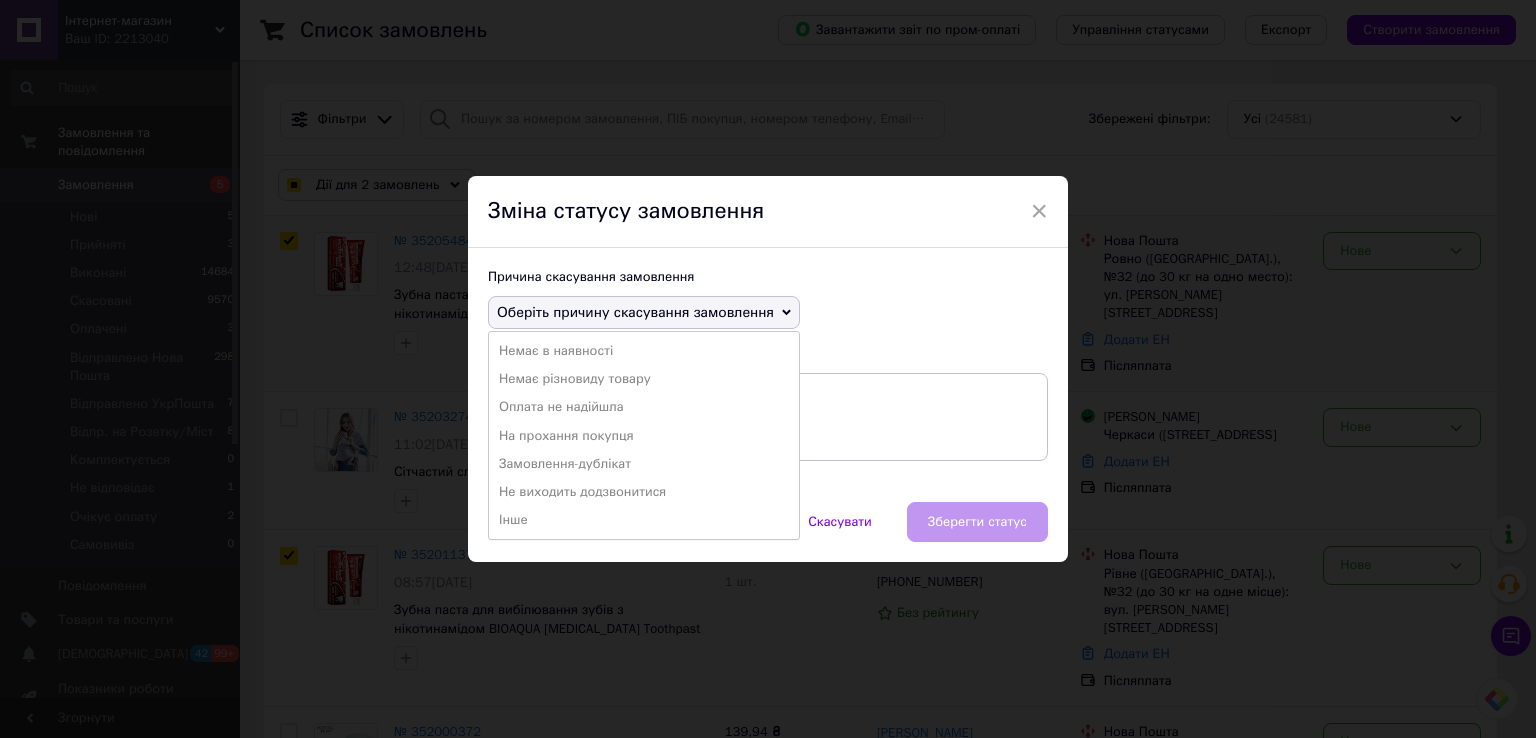 checkbox on "true" 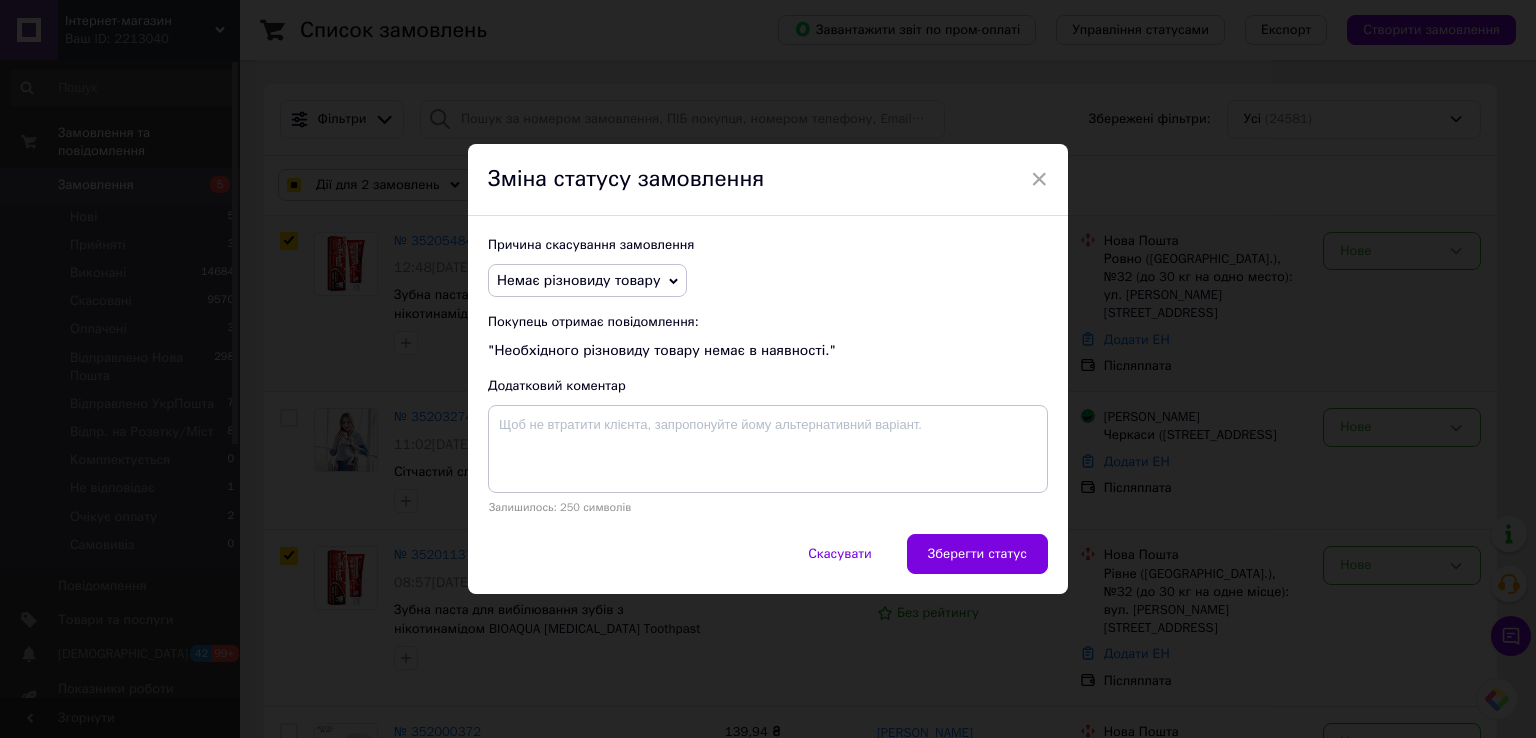 drag, startPoint x: 964, startPoint y: 558, endPoint x: 1110, endPoint y: 492, distance: 160.22484 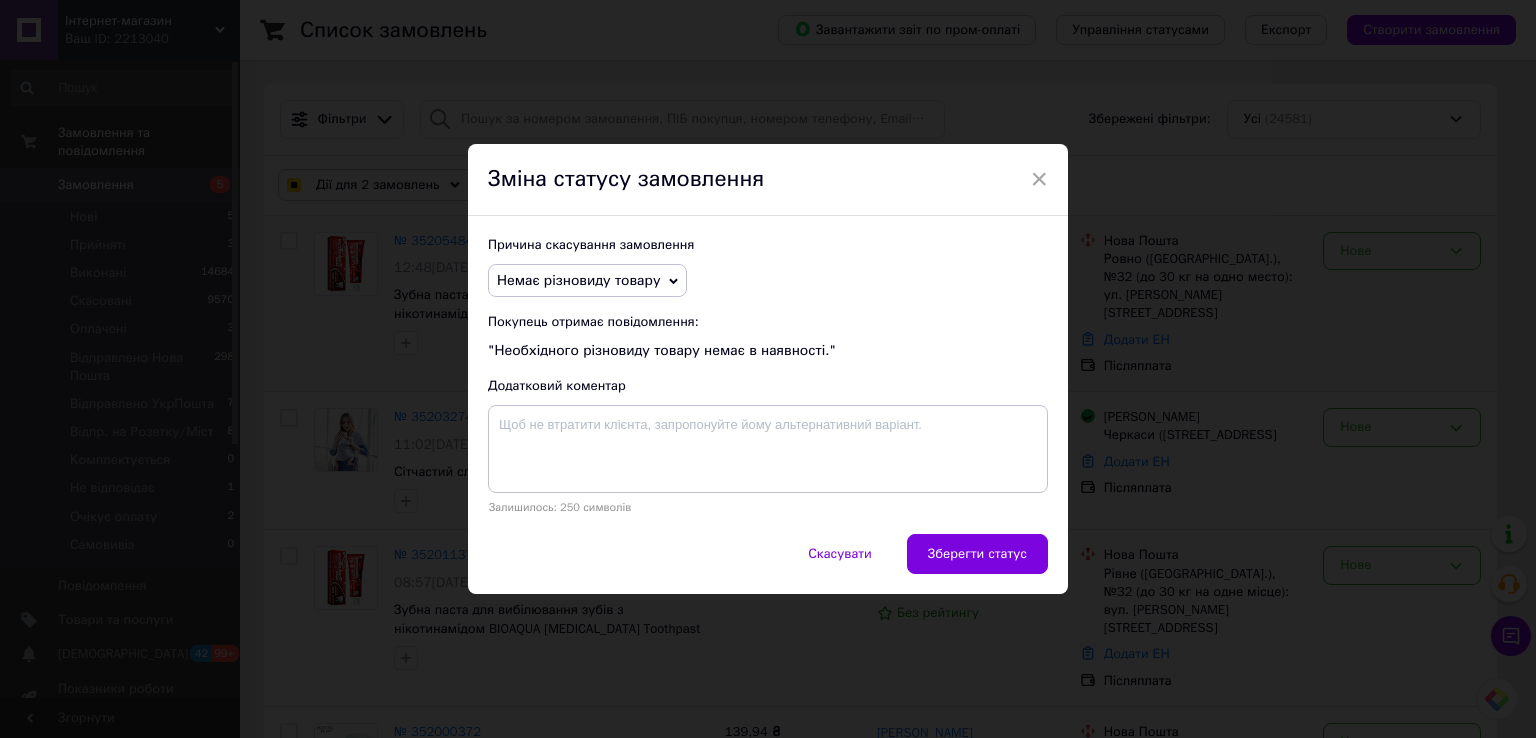 checkbox on "false" 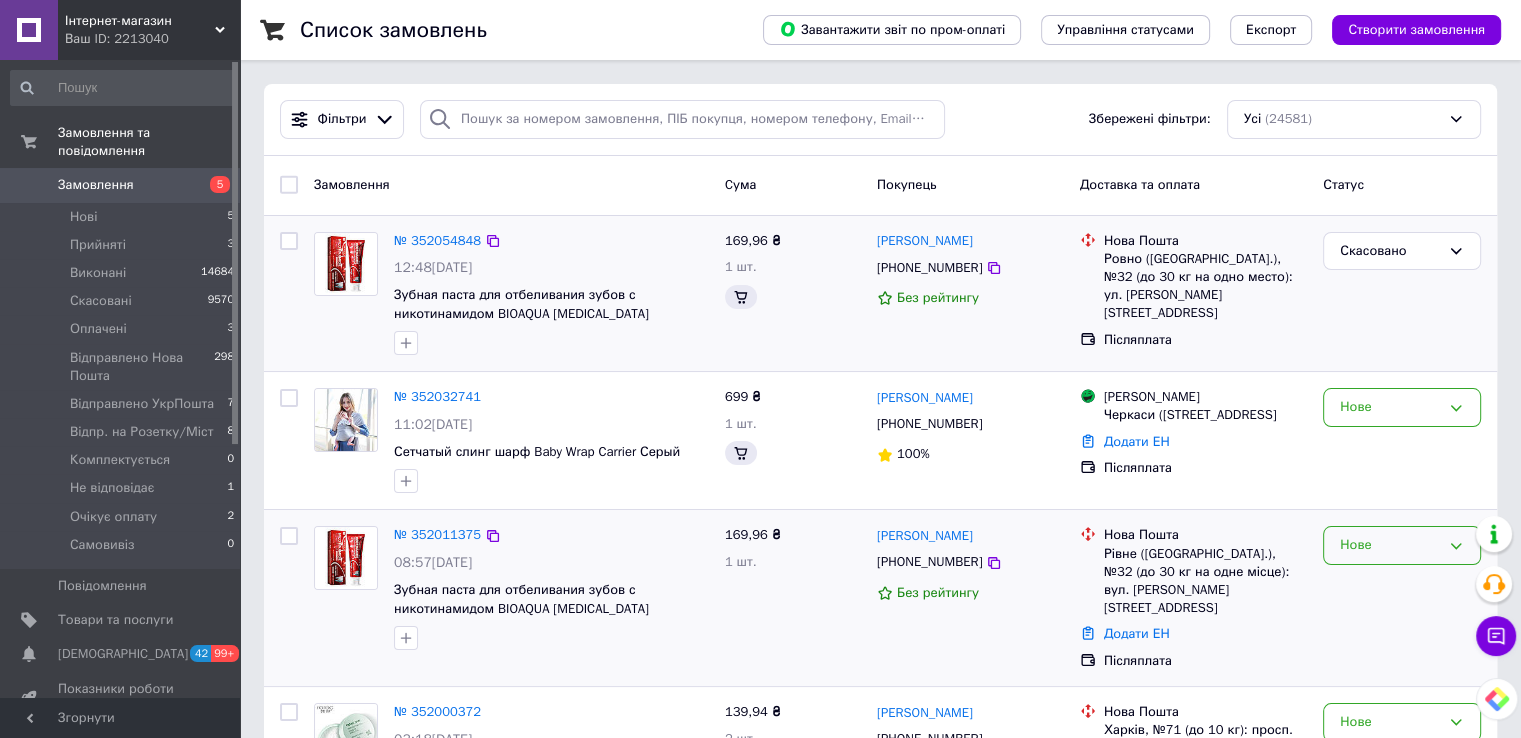 click on "Нове" at bounding box center (1390, 545) 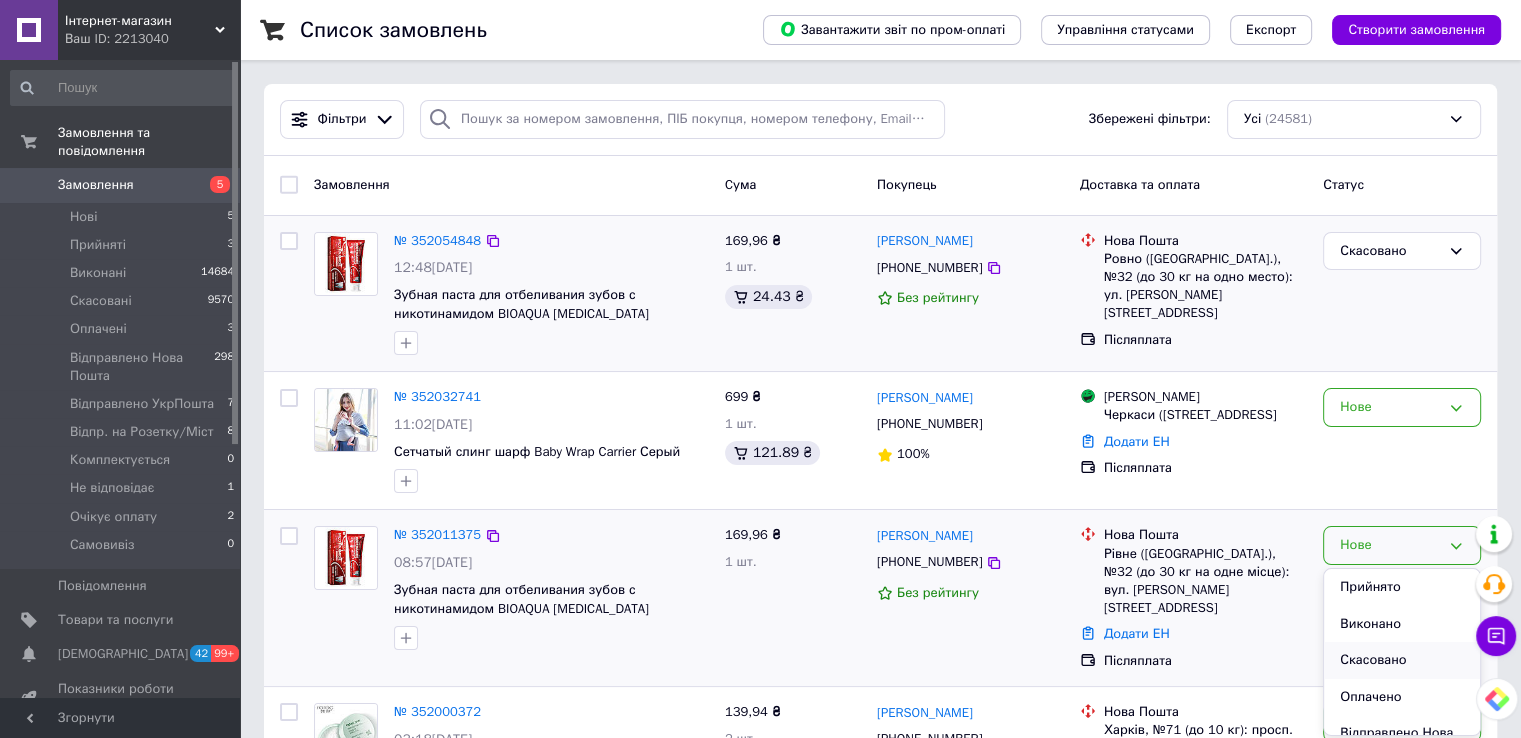 click on "Скасовано" at bounding box center (1402, 660) 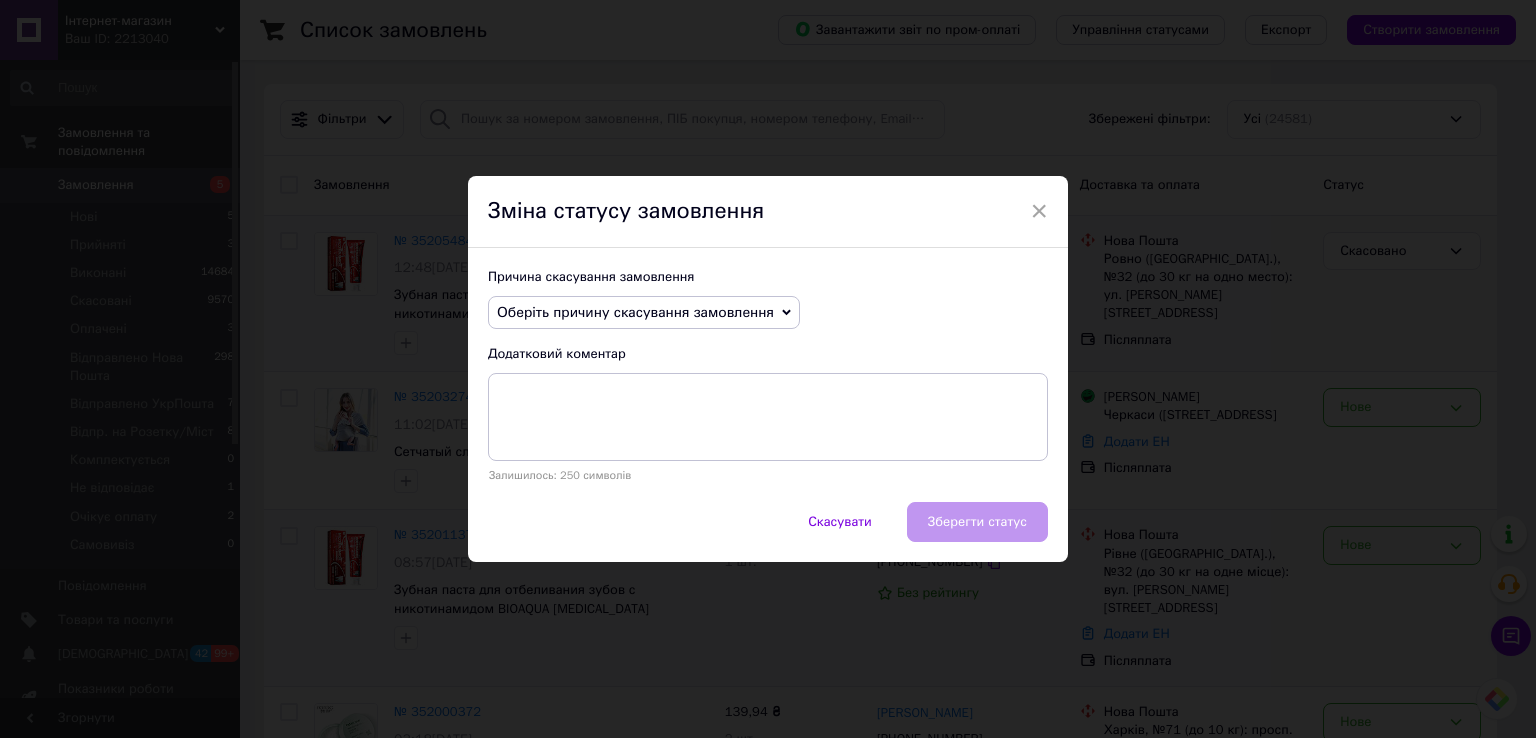 click on "Оберіть причину скасування замовлення" at bounding box center [644, 313] 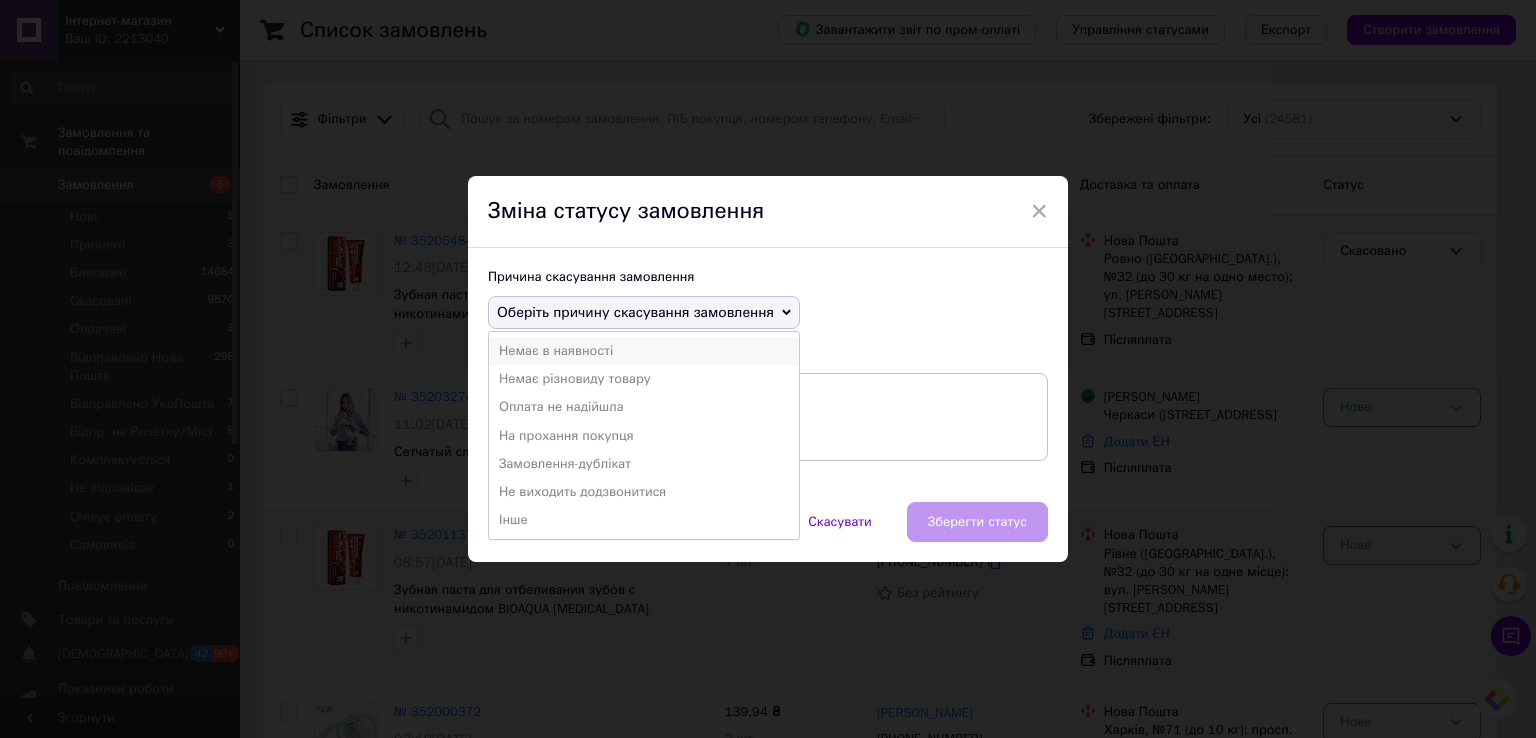 click on "Немає в наявності" at bounding box center (644, 351) 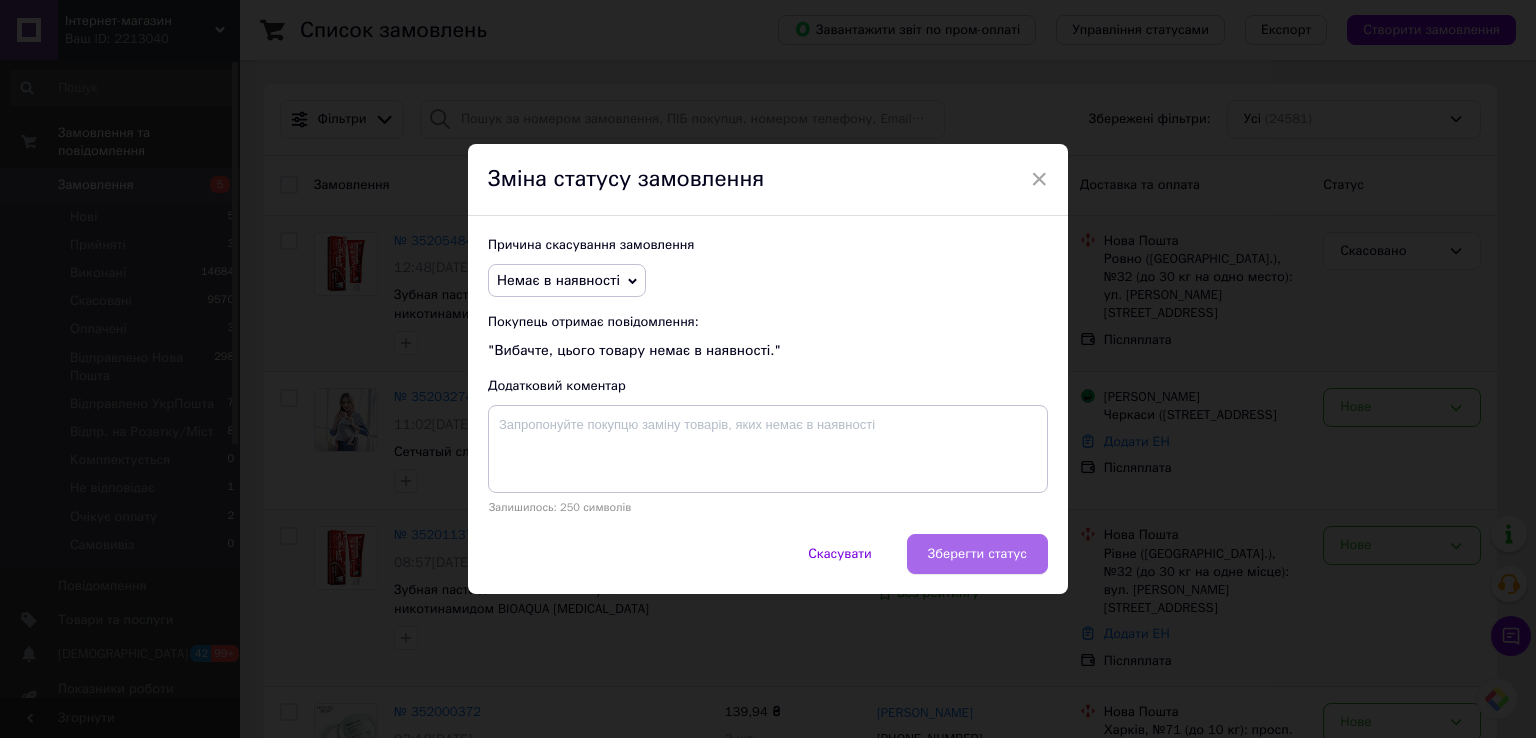 click on "Зберегти статус" at bounding box center [977, 554] 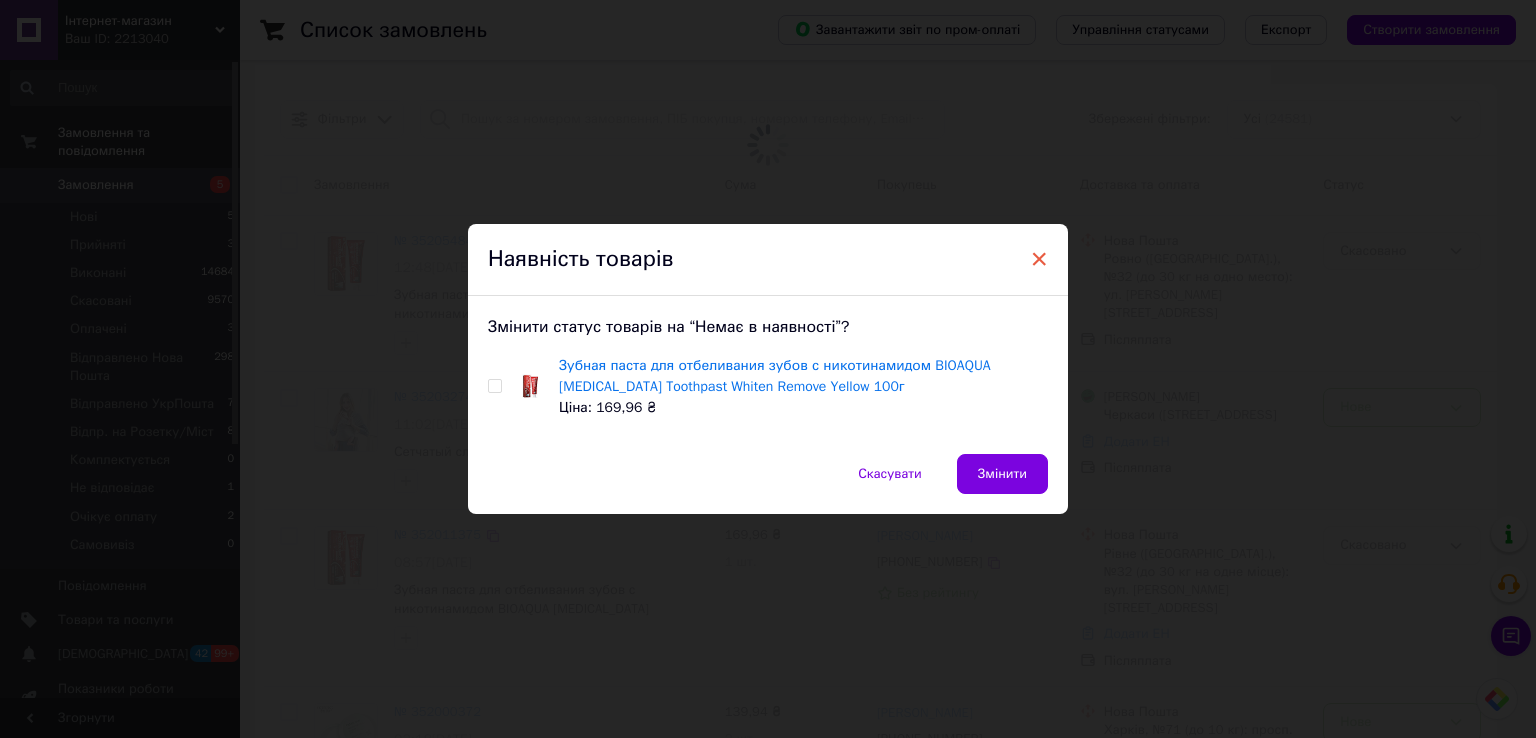 click on "Змінити" at bounding box center [1002, 474] 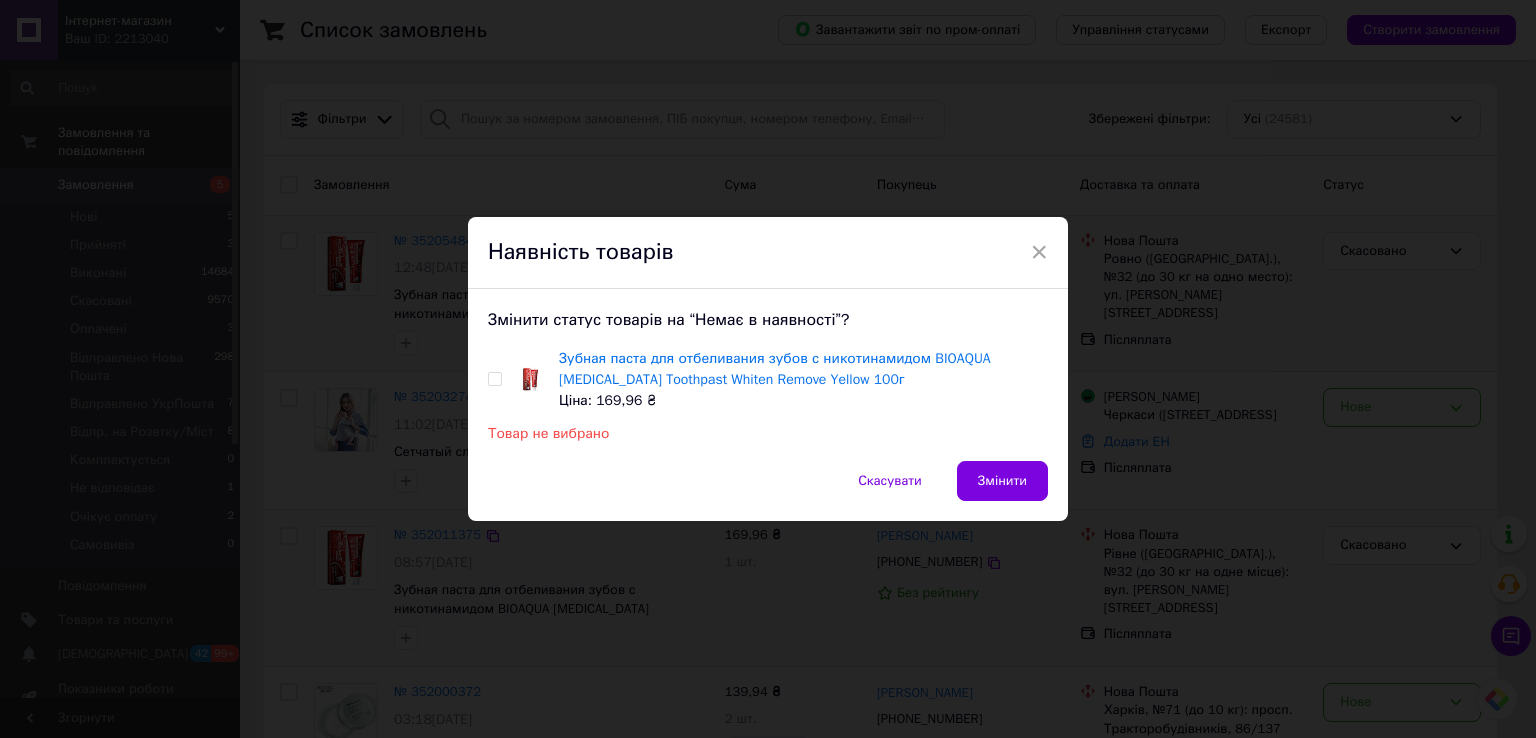 click on "Зубная паста для отбеливания зубов с никотинамидом BIOAQUA Nicotinamide Toothpast Whiten Remove Yellow 100г Ціна: 169,96 ₴" at bounding box center (768, 379) 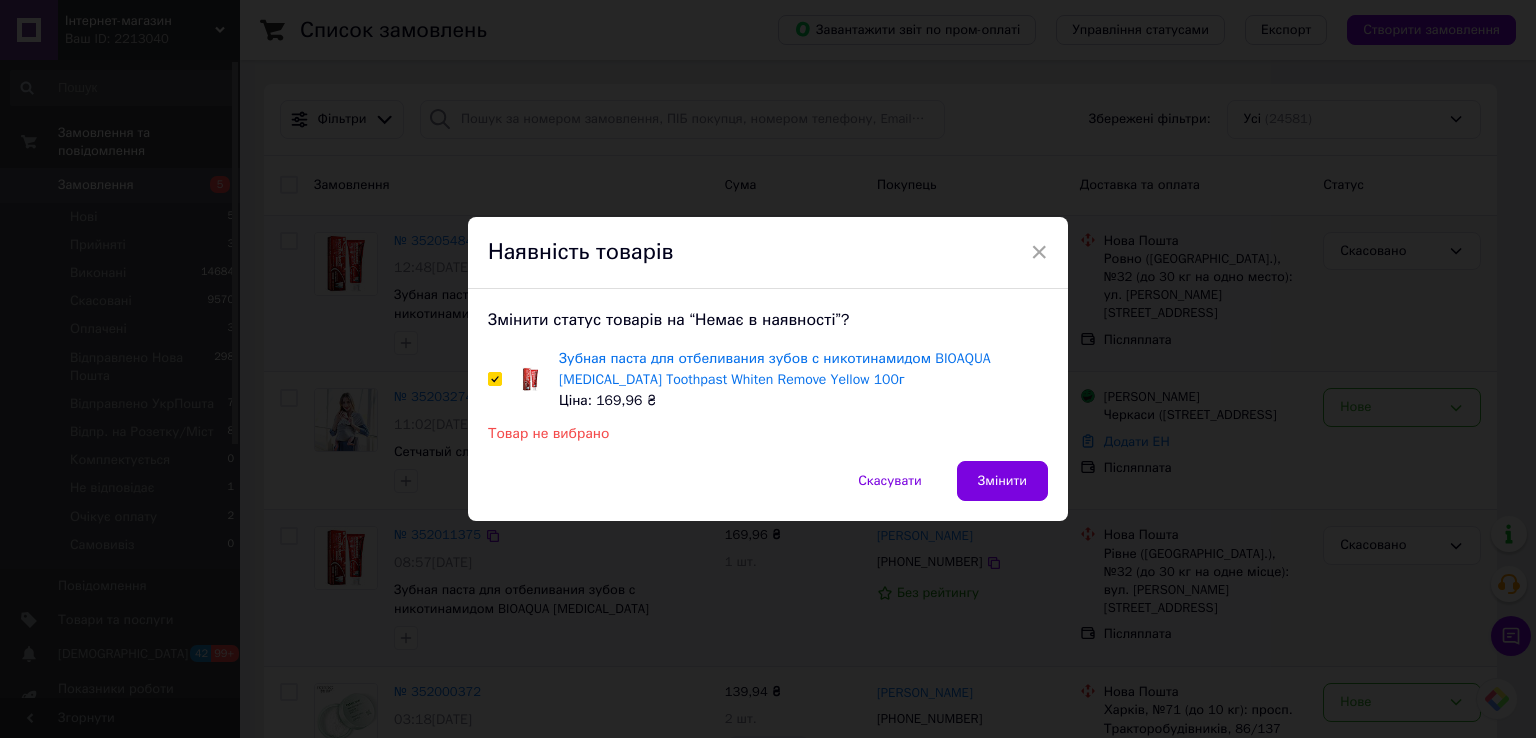 checkbox on "true" 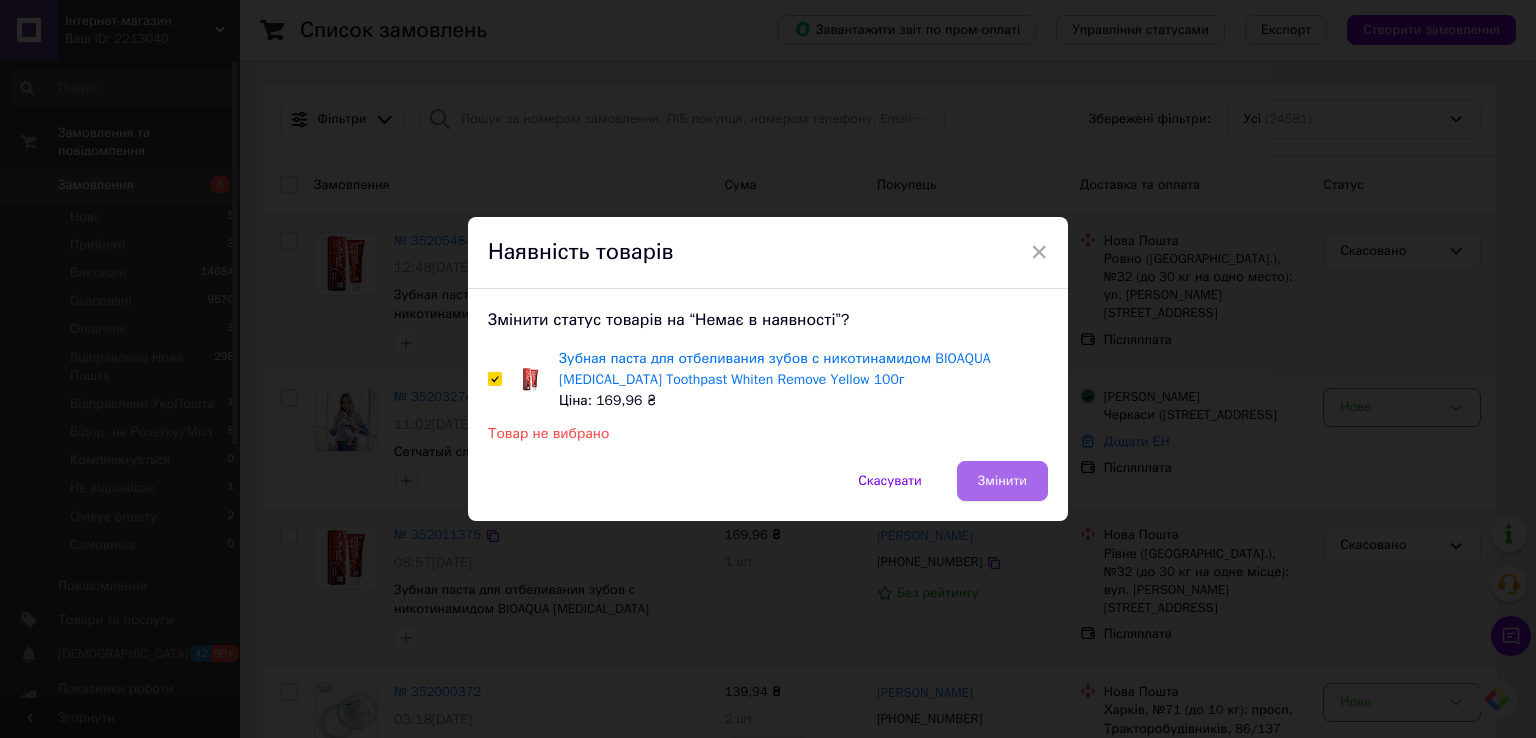 click on "Змінити" at bounding box center (1002, 481) 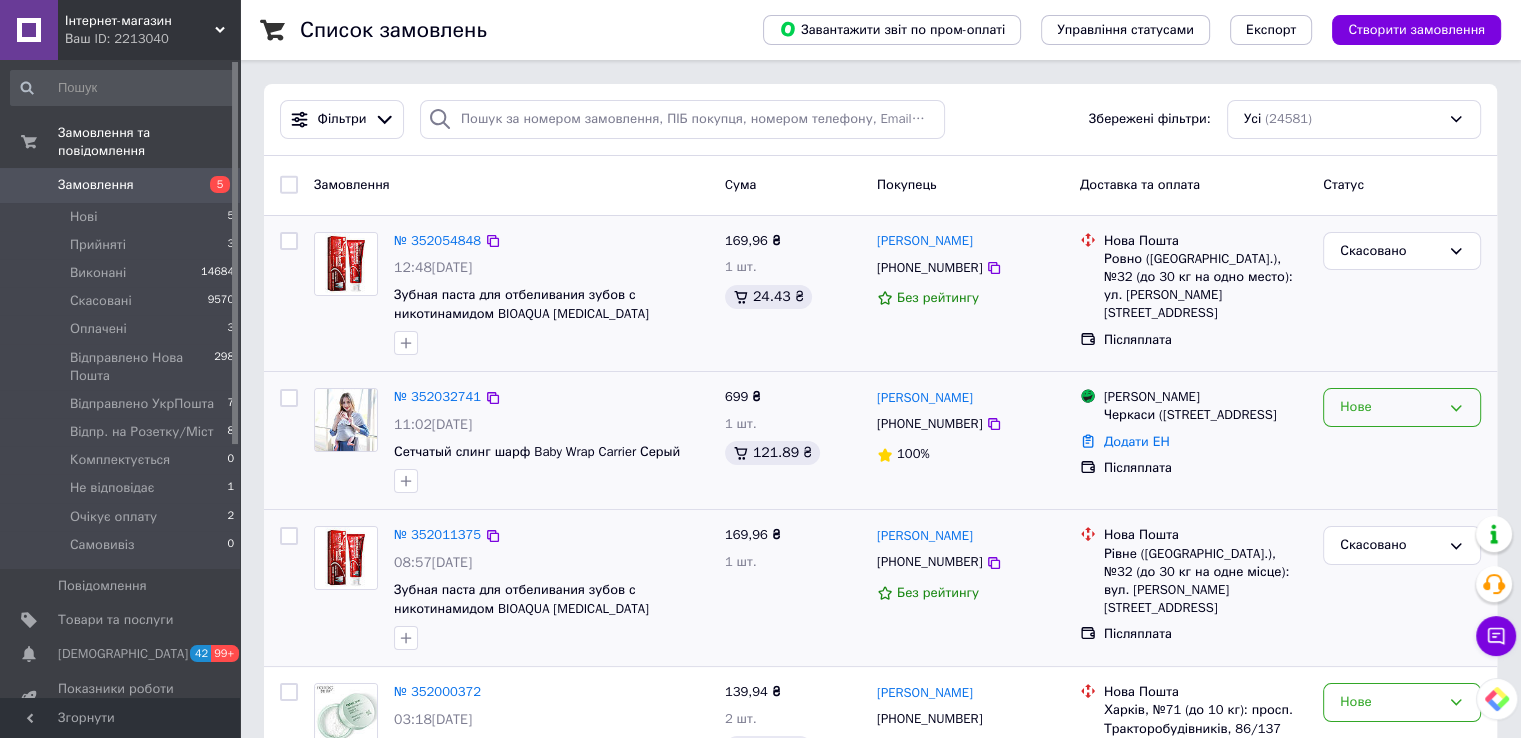click on "Нове" at bounding box center [1390, 407] 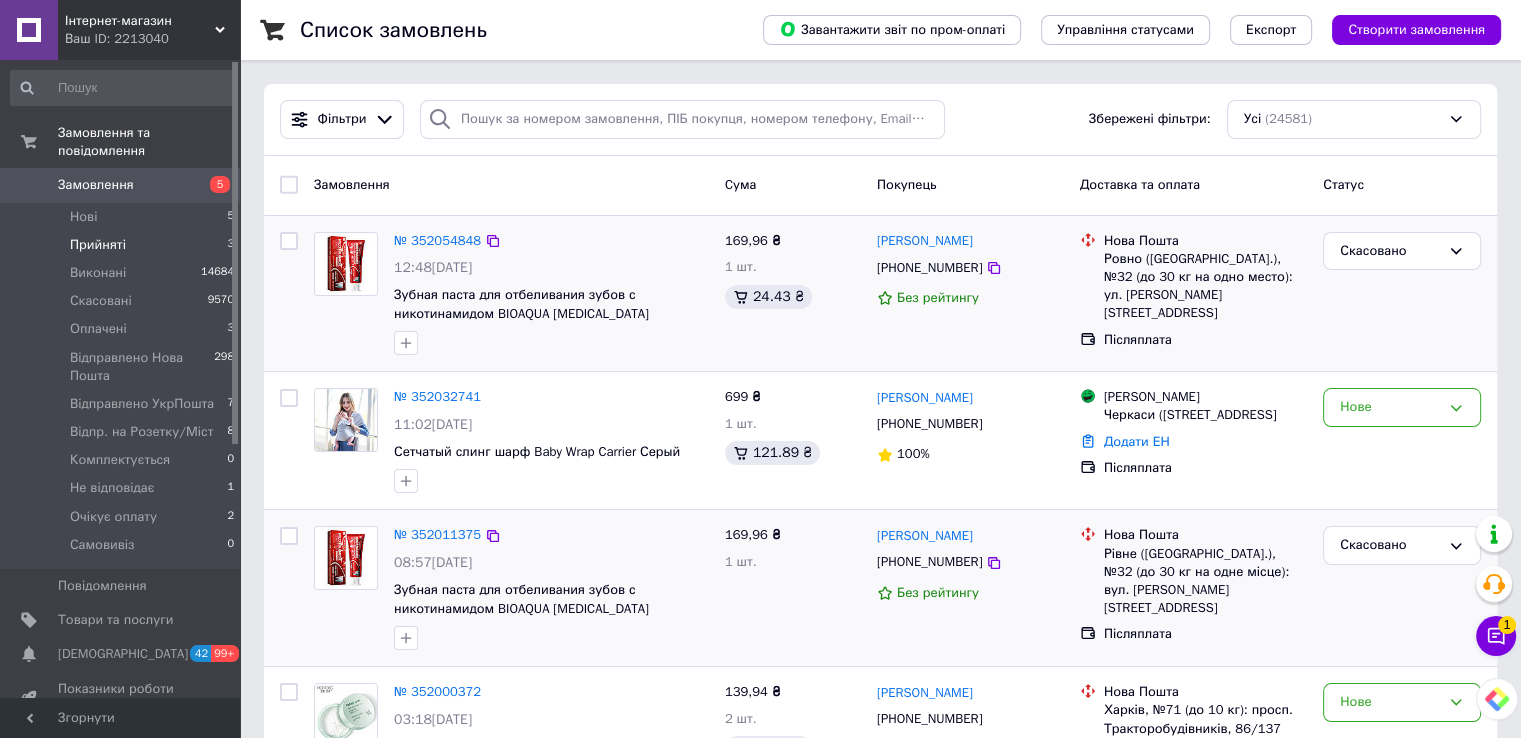 click on "Прийняті" at bounding box center [98, 245] 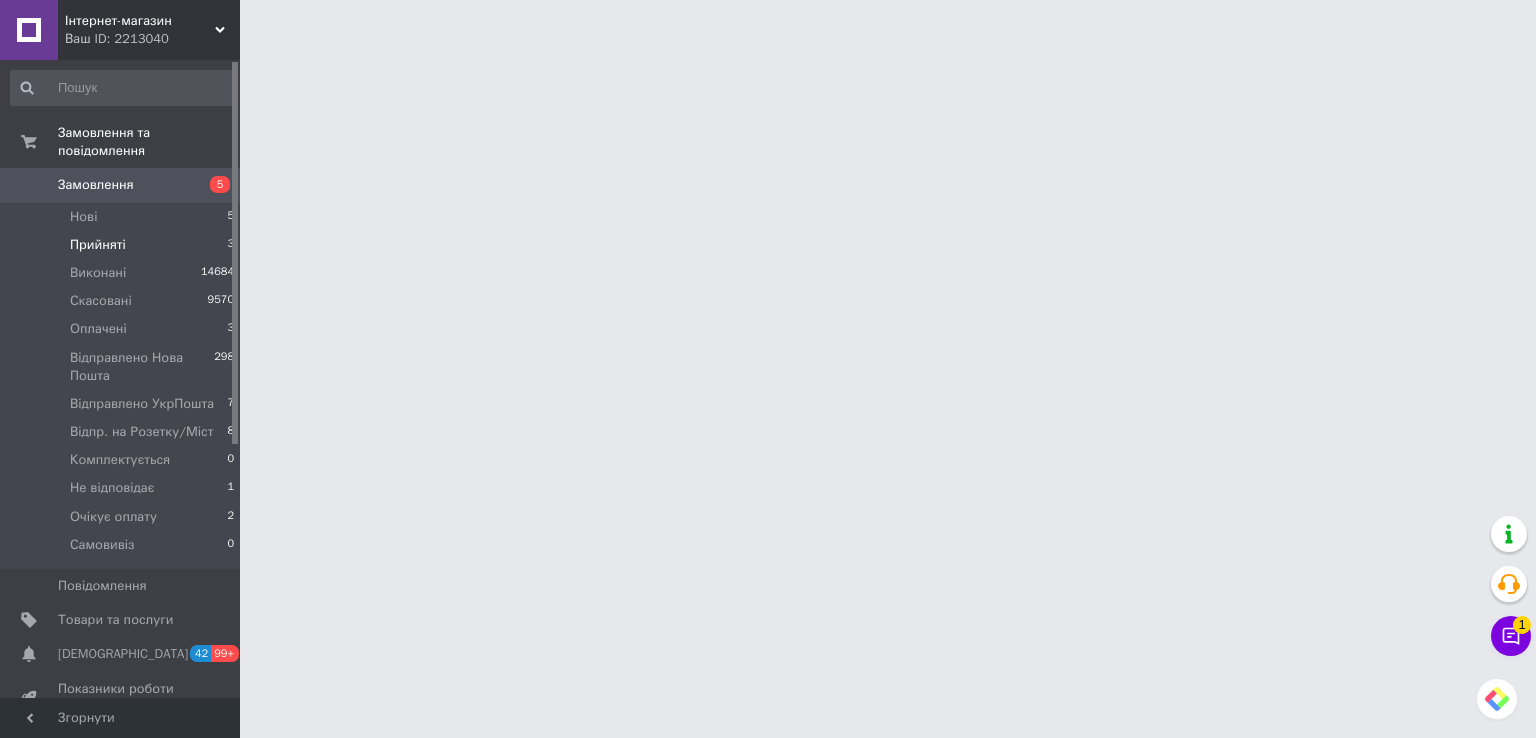 scroll, scrollTop: 0, scrollLeft: 0, axis: both 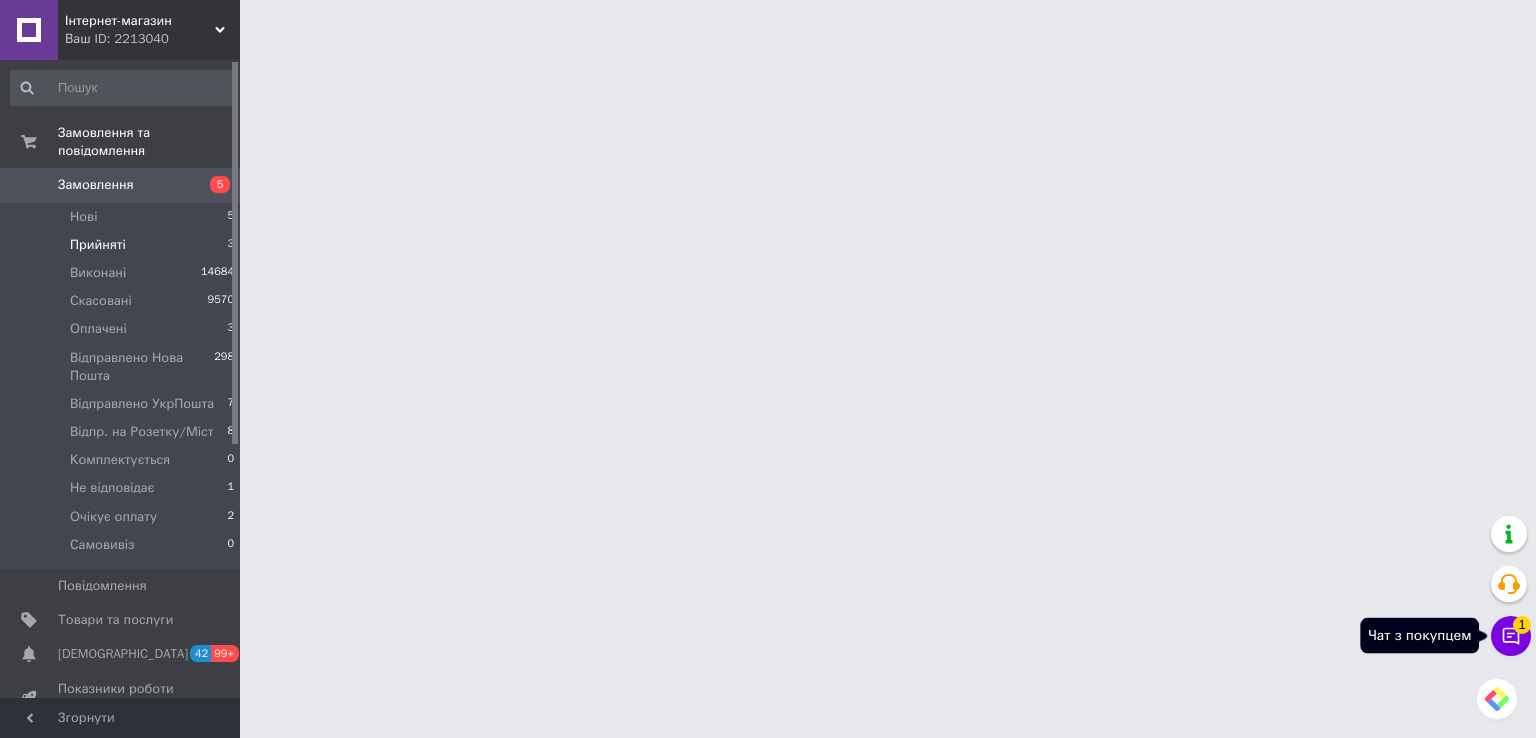 click 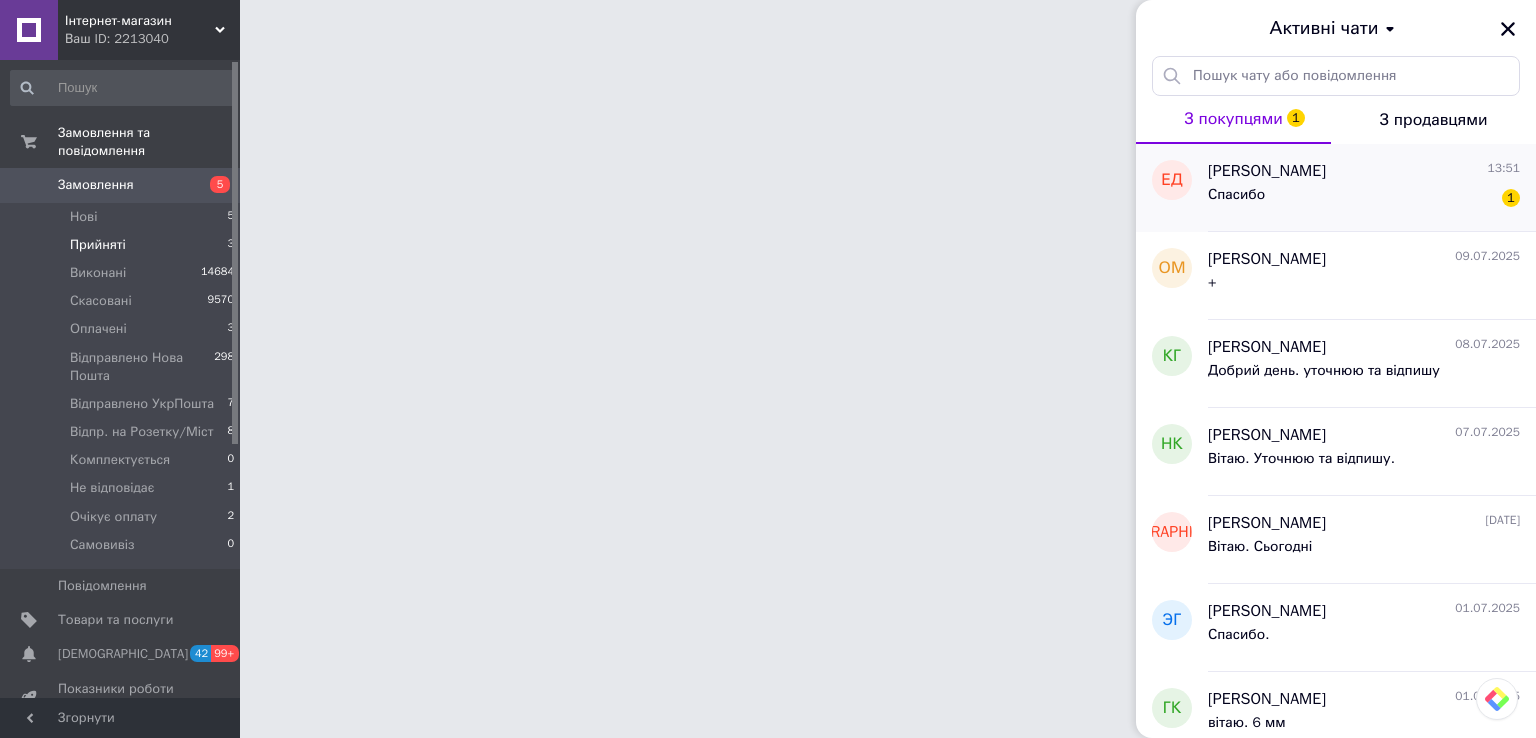 click on "[PERSON_NAME]" at bounding box center [1267, 171] 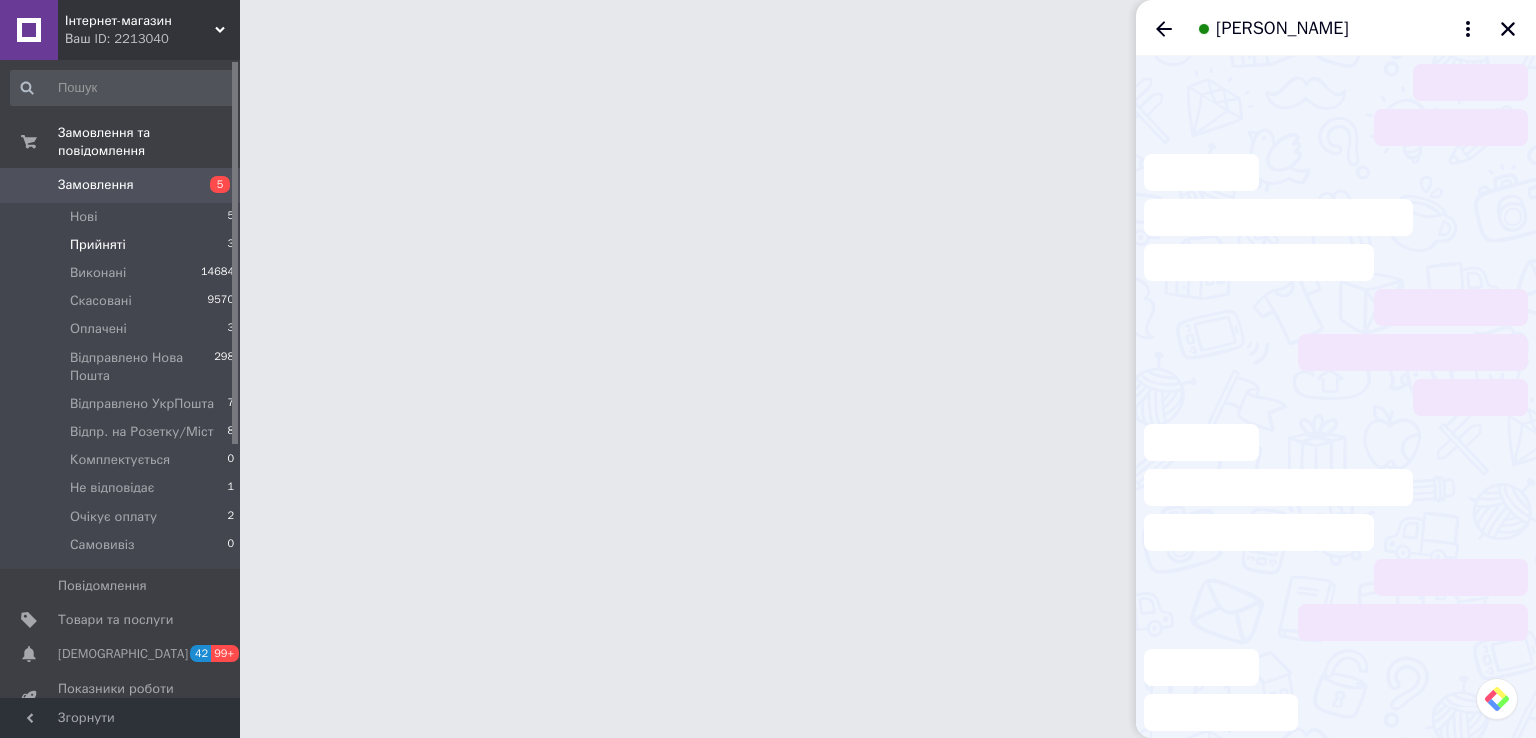 scroll, scrollTop: 201, scrollLeft: 0, axis: vertical 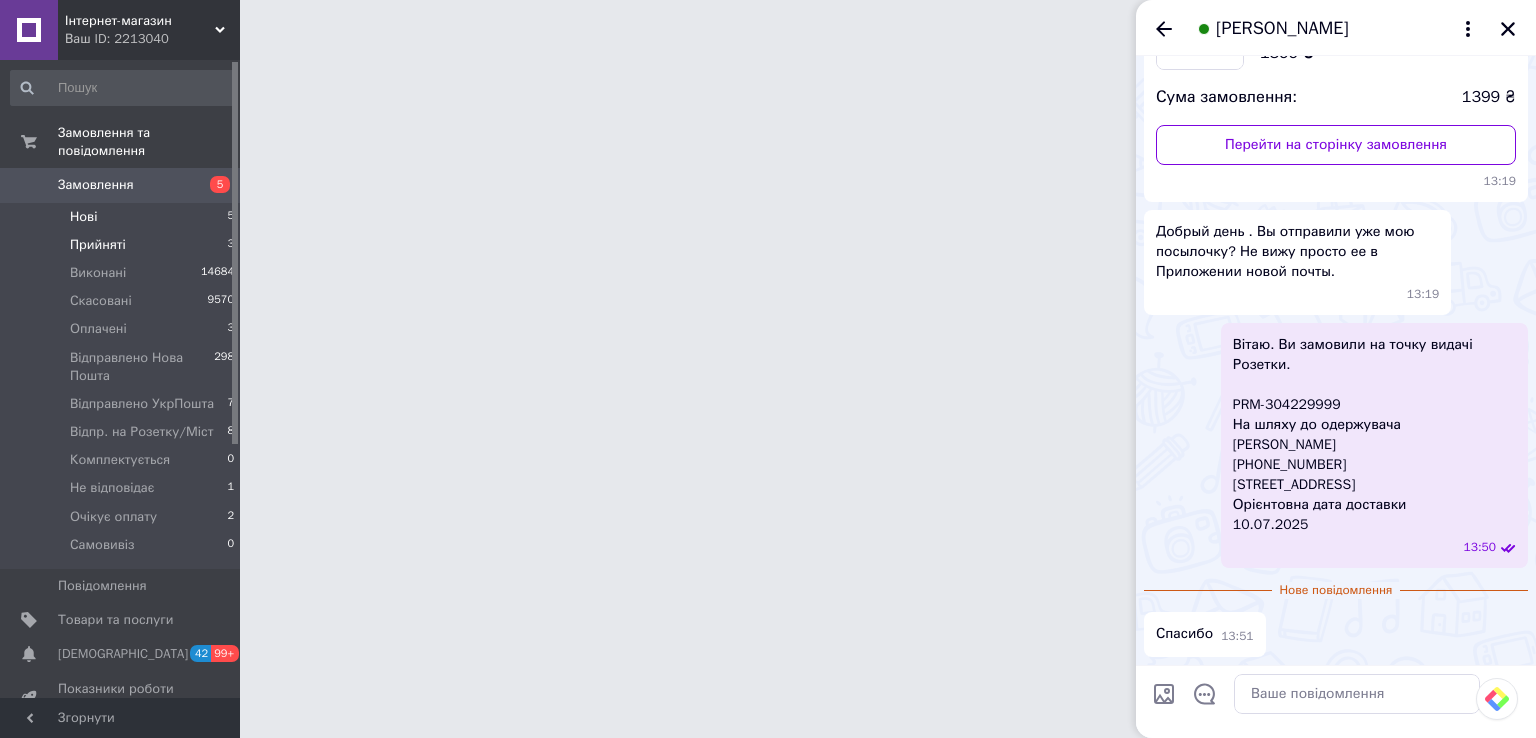 click on "Нові 5" at bounding box center [123, 217] 